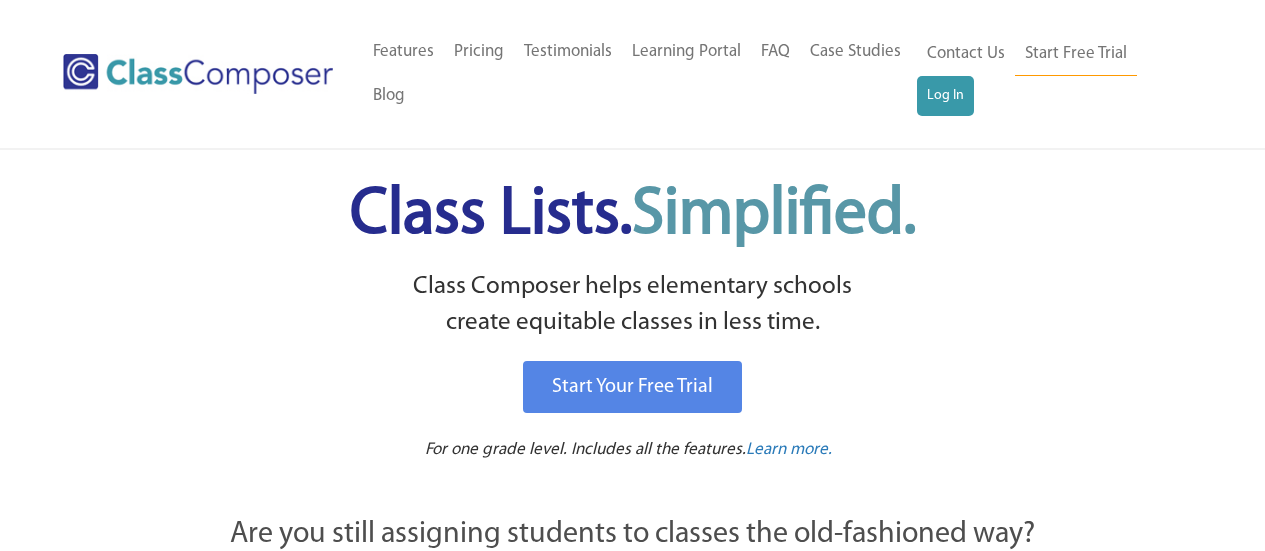 scroll, scrollTop: 0, scrollLeft: 0, axis: both 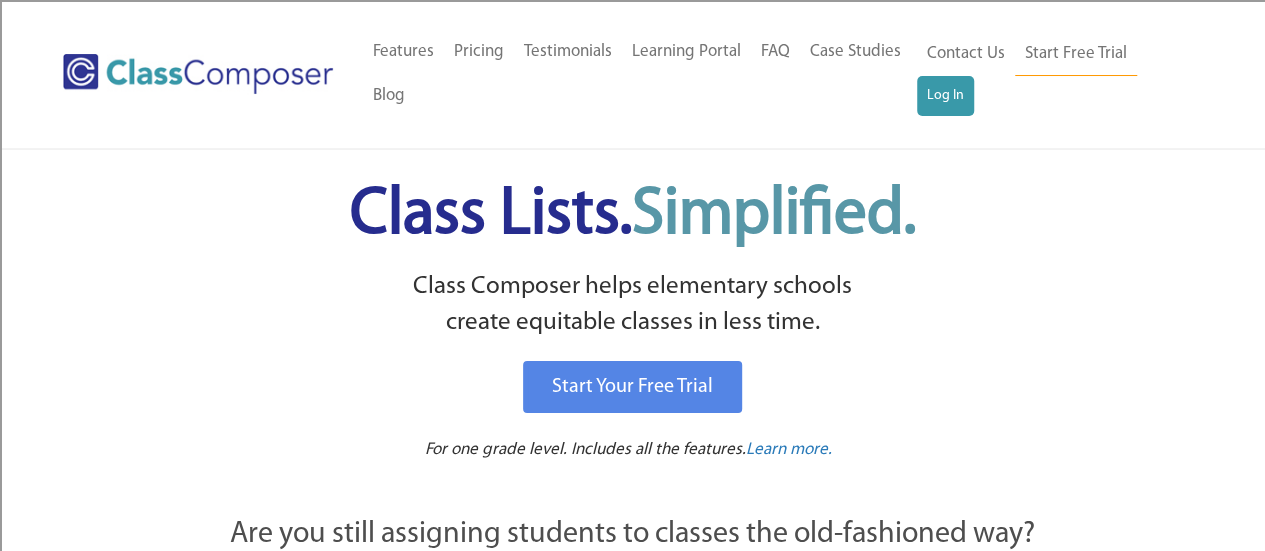 click on "Contact Us
Start Free Trial
Log In" at bounding box center (1052, 74) 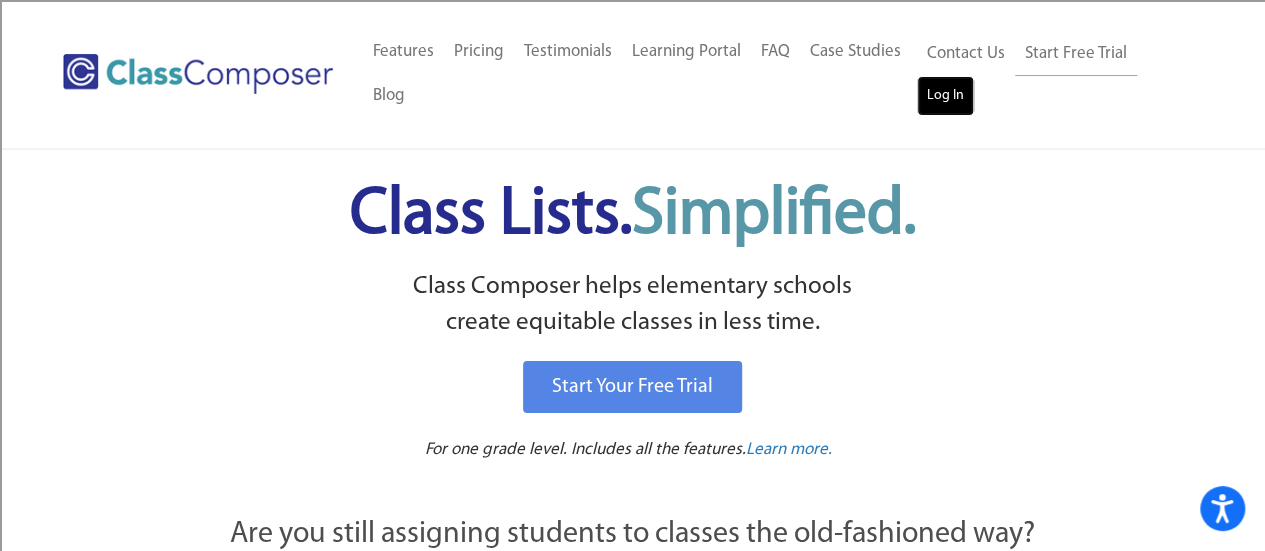 click on "Log In" at bounding box center (945, 96) 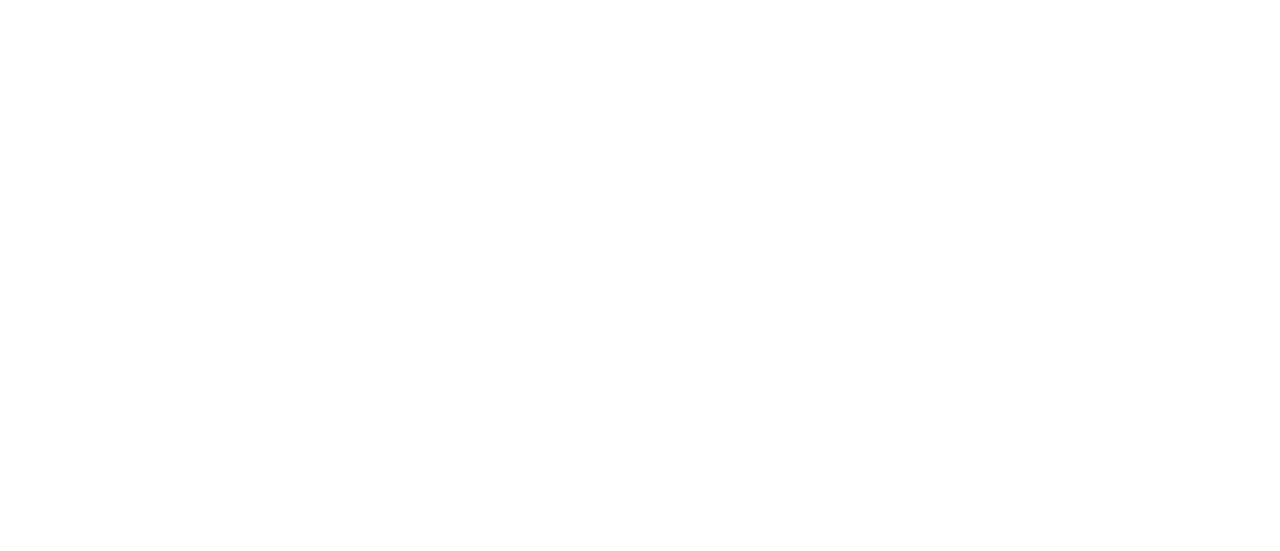 scroll, scrollTop: 0, scrollLeft: 0, axis: both 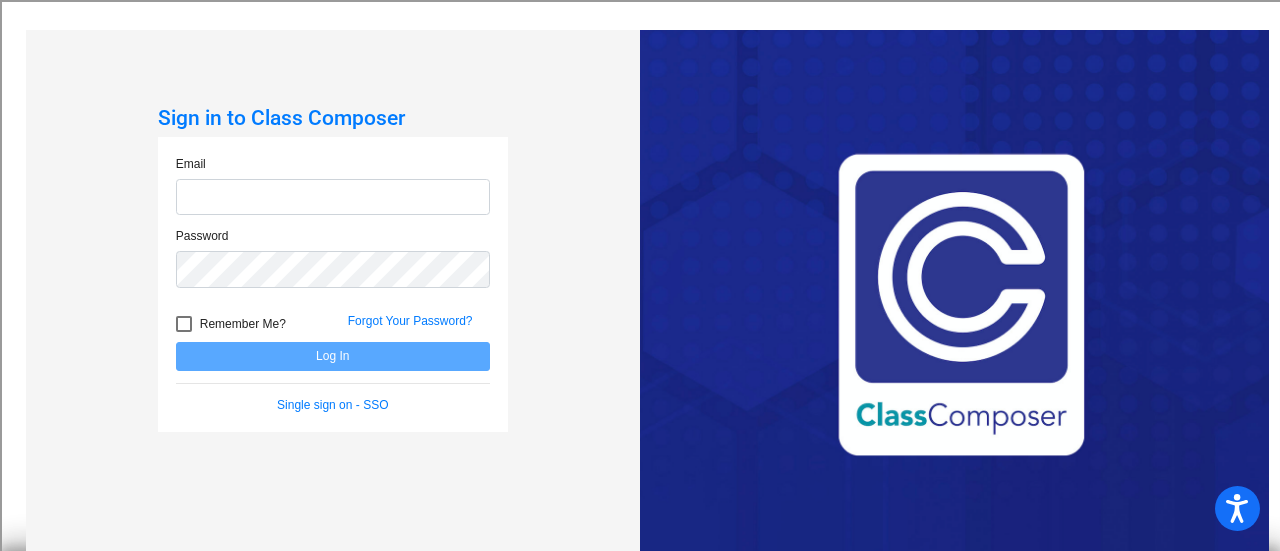 type on "[EMAIL_ADDRESS][DOMAIN_NAME]" 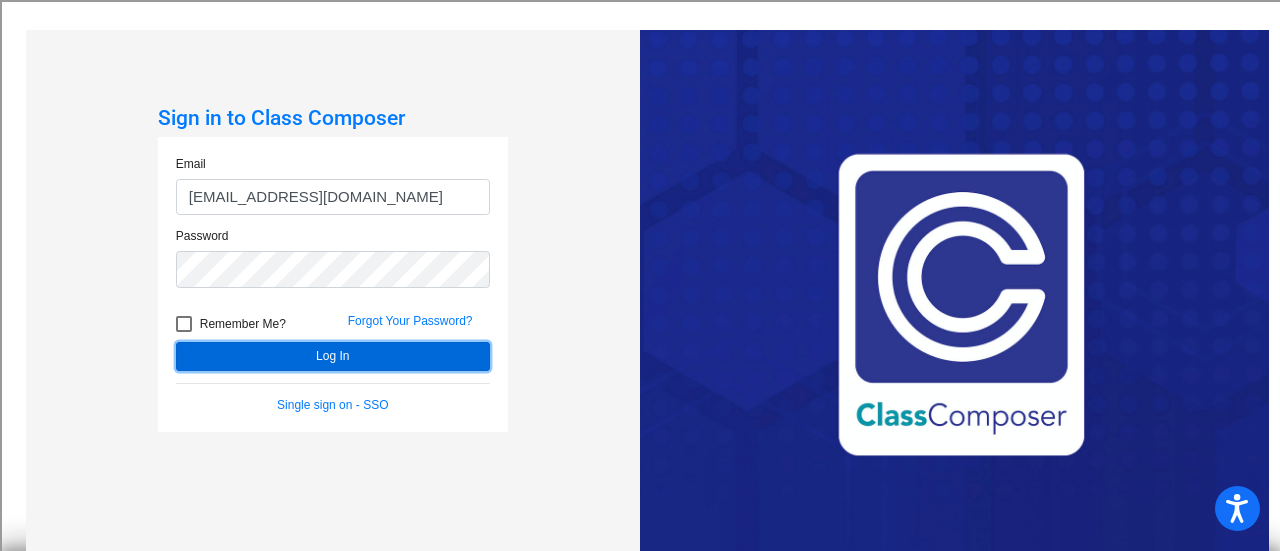 click on "Log In" 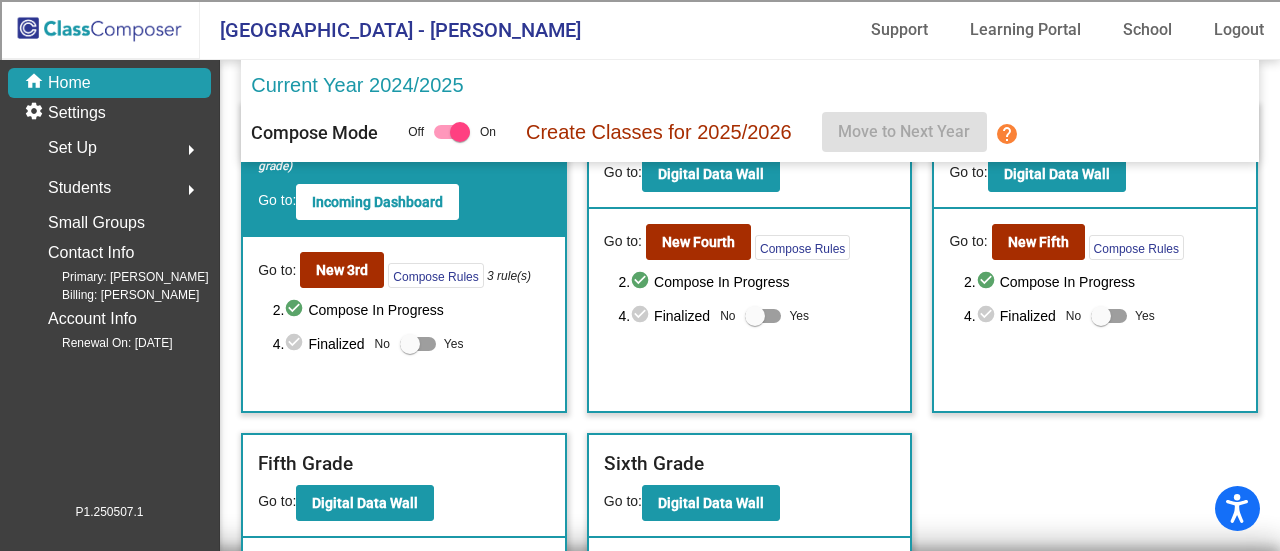 scroll, scrollTop: 98, scrollLeft: 0, axis: vertical 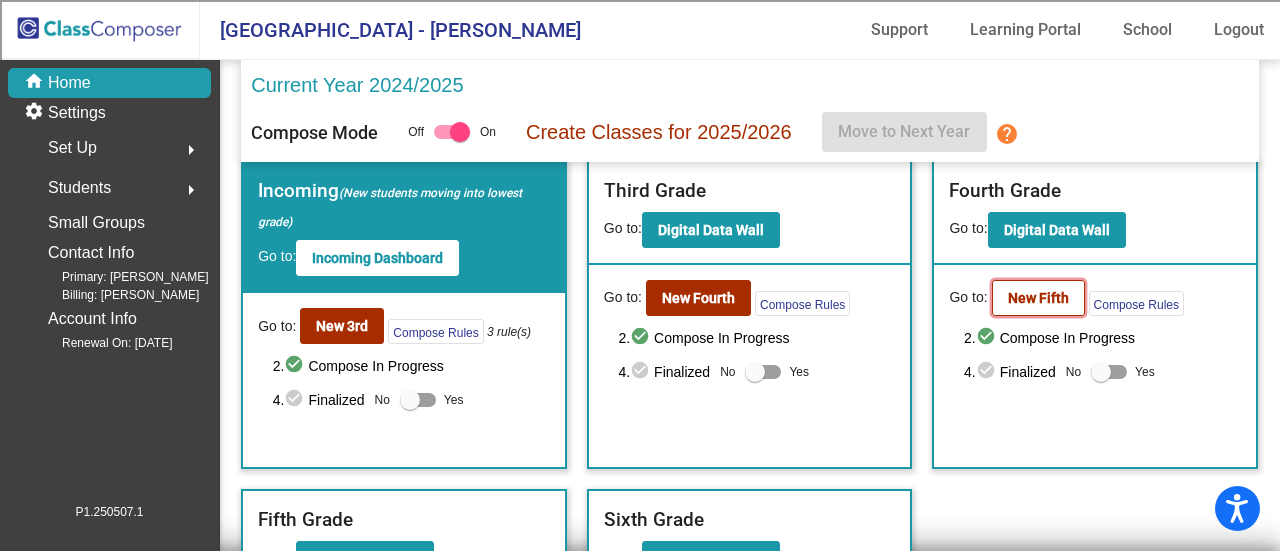 click on "New Fifth" 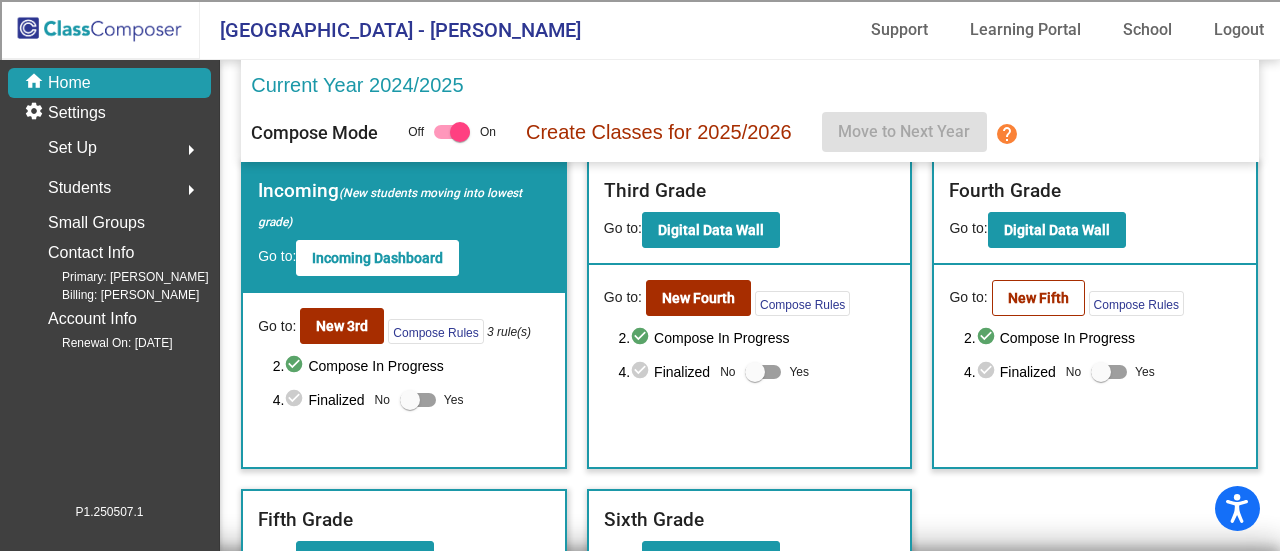 scroll, scrollTop: 0, scrollLeft: 0, axis: both 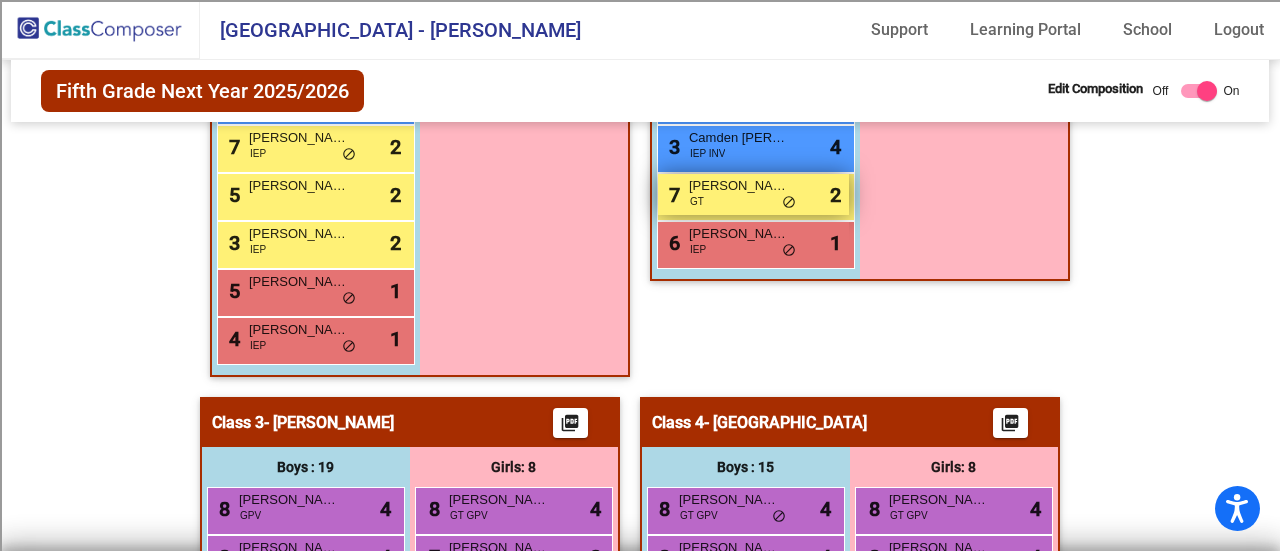 click on "7 Michael Posey GT lock do_not_disturb_alt 2" at bounding box center [753, 194] 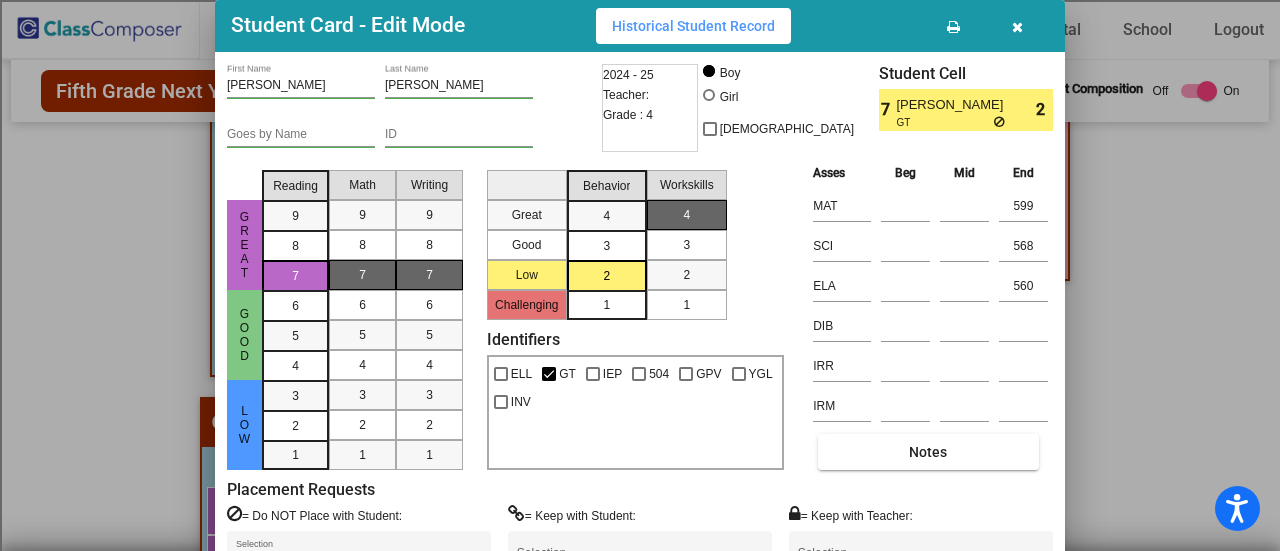 drag, startPoint x: 1279, startPoint y: 233, endPoint x: 1238, endPoint y: 221, distance: 42.72002 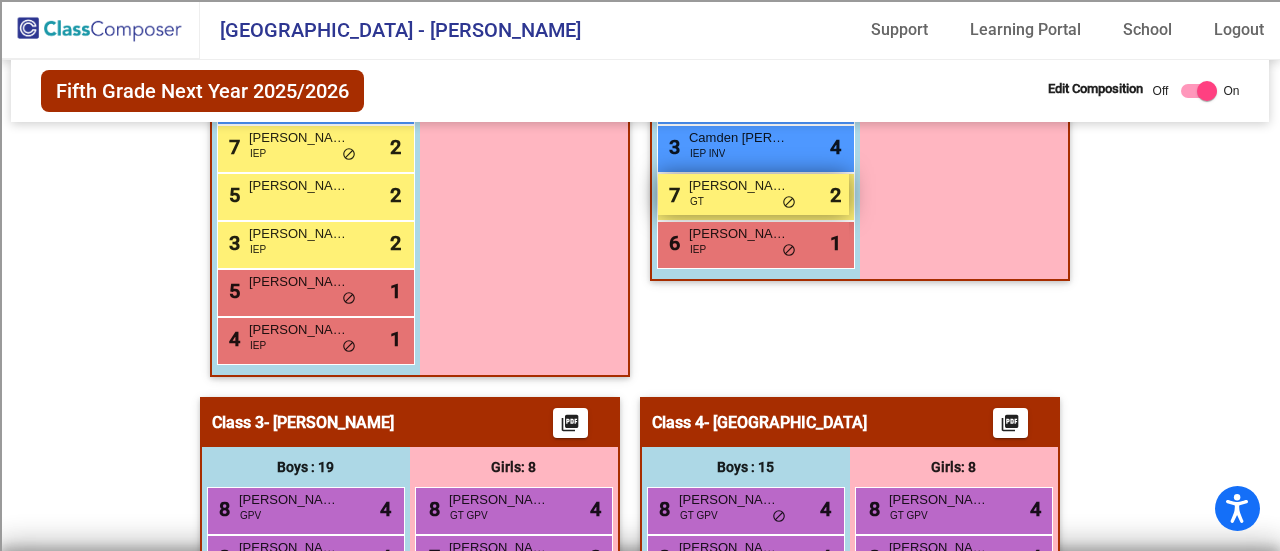 click on "Michael Posey" at bounding box center (739, 186) 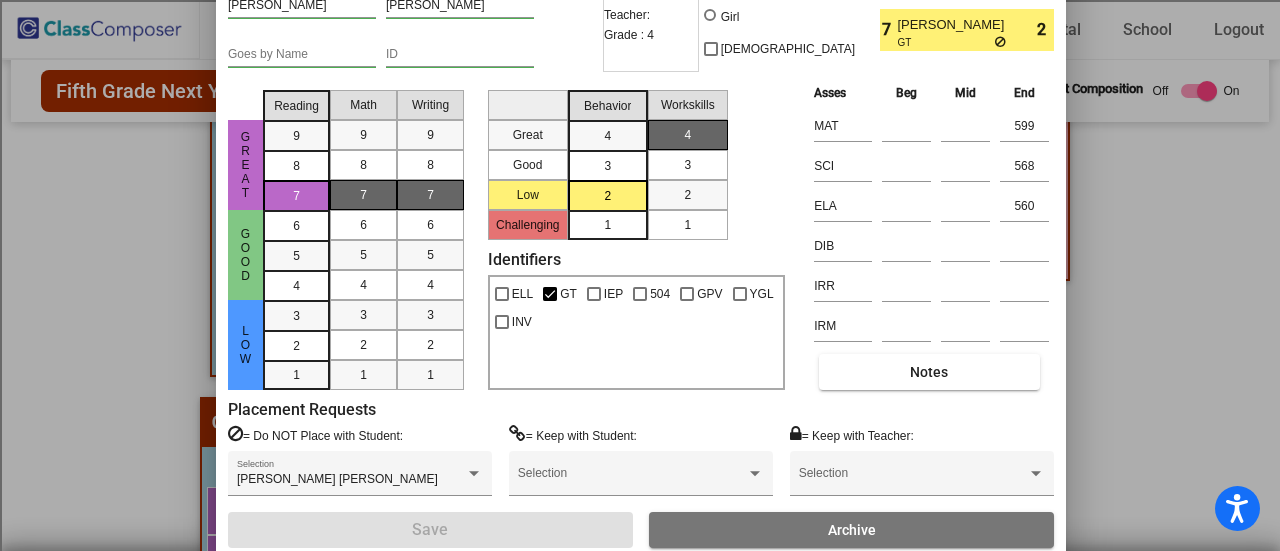 drag, startPoint x: 843, startPoint y: 30, endPoint x: 844, endPoint y: -50, distance: 80.00625 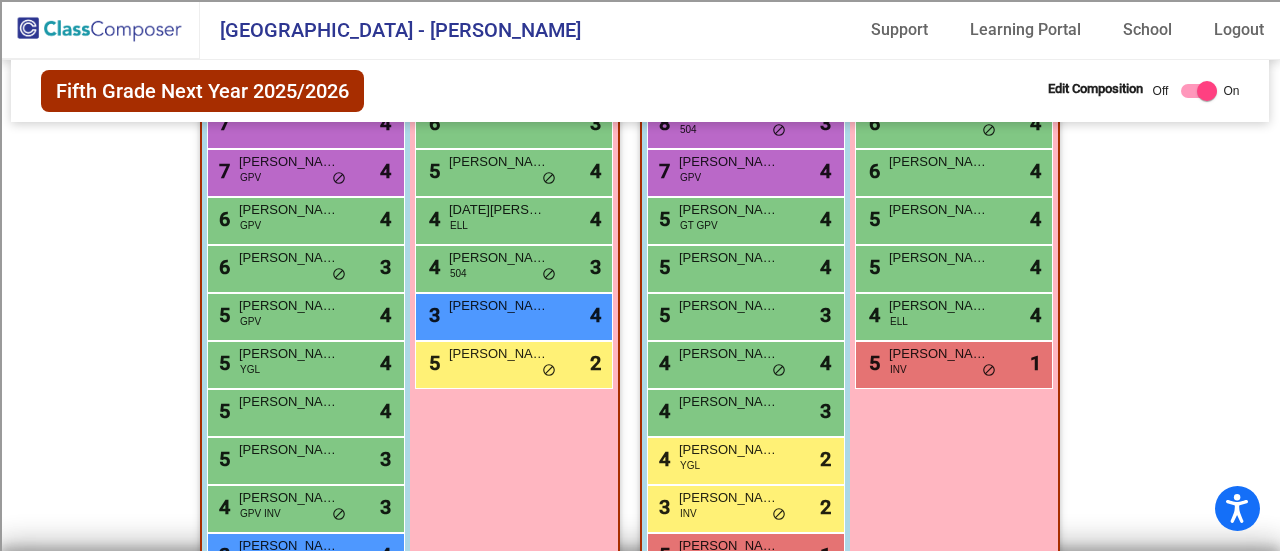 scroll, scrollTop: 1664, scrollLeft: 0, axis: vertical 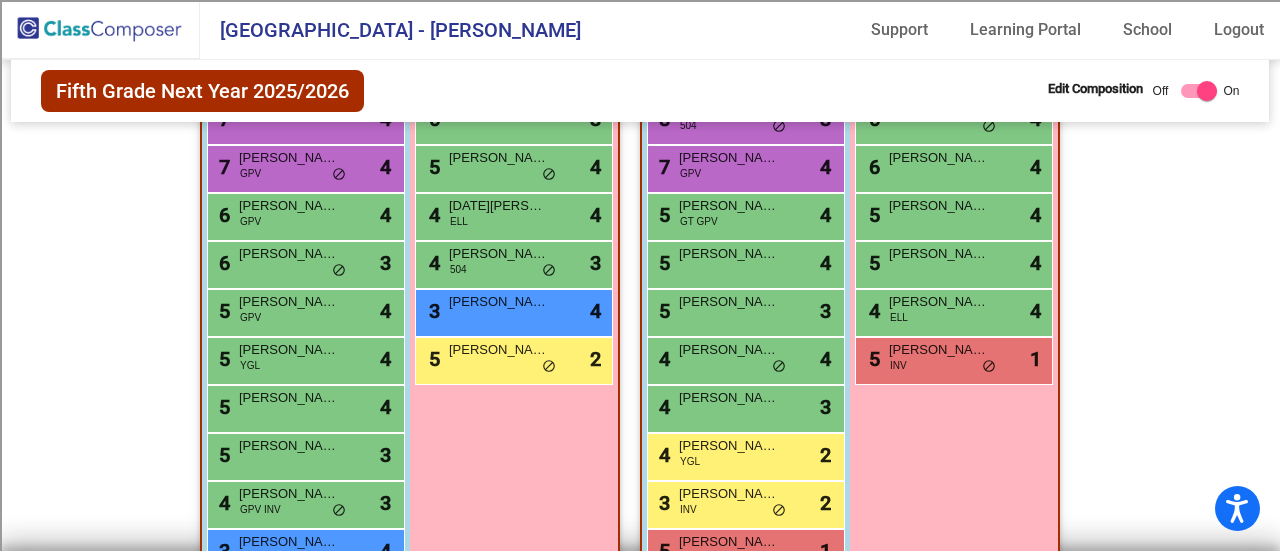 click 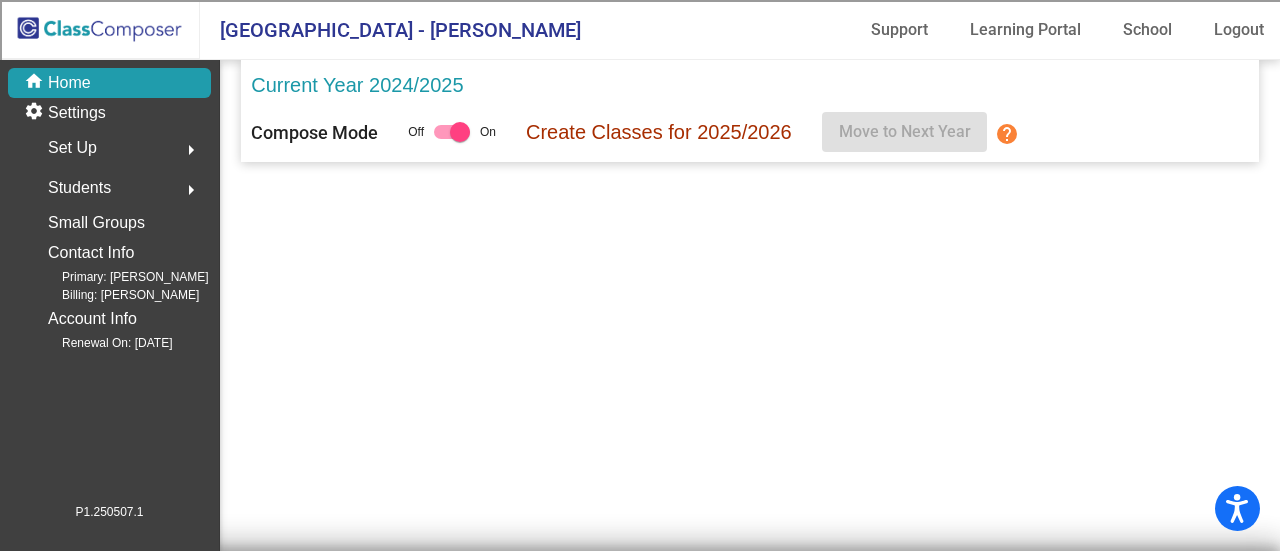 scroll, scrollTop: 0, scrollLeft: 0, axis: both 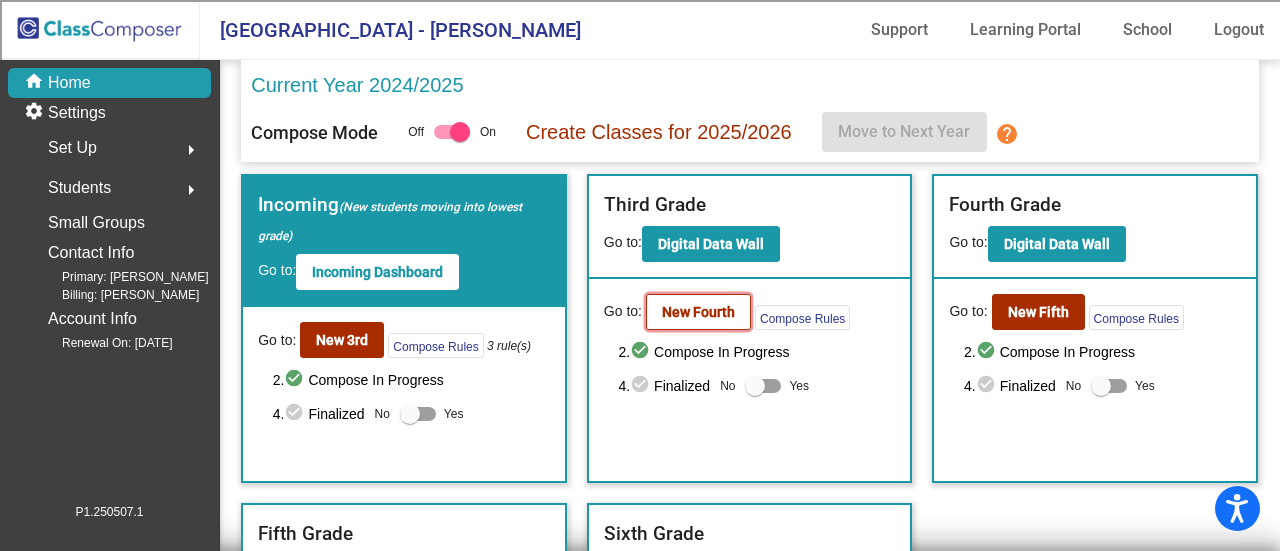 click on "New Fourth" 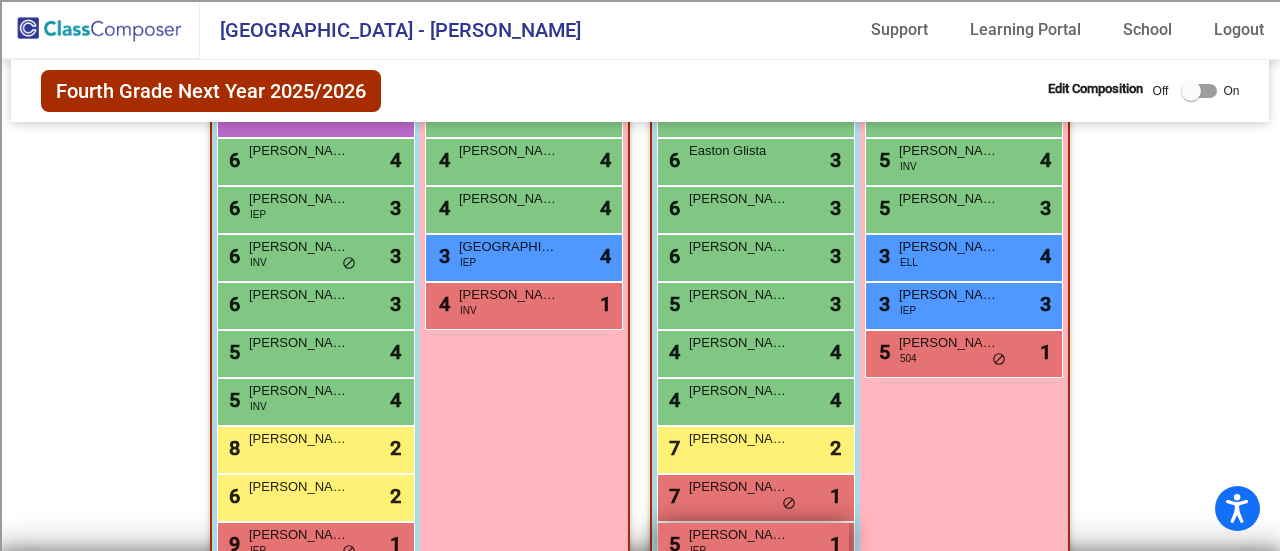 scroll, scrollTop: 785, scrollLeft: 0, axis: vertical 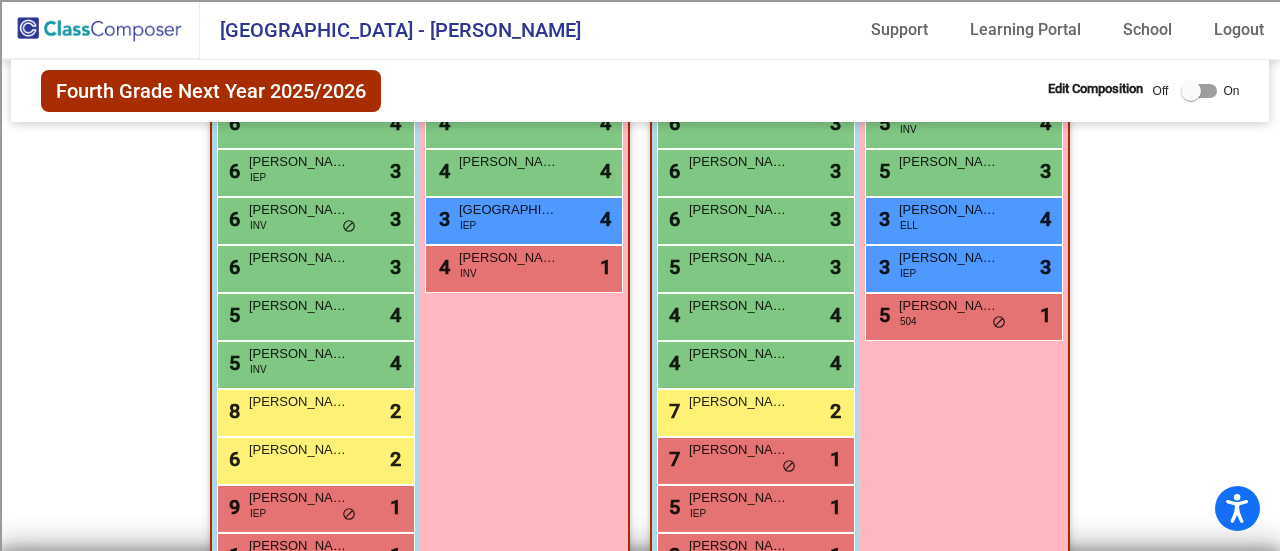 drag, startPoint x: 735, startPoint y: 289, endPoint x: 1184, endPoint y: 401, distance: 462.75803 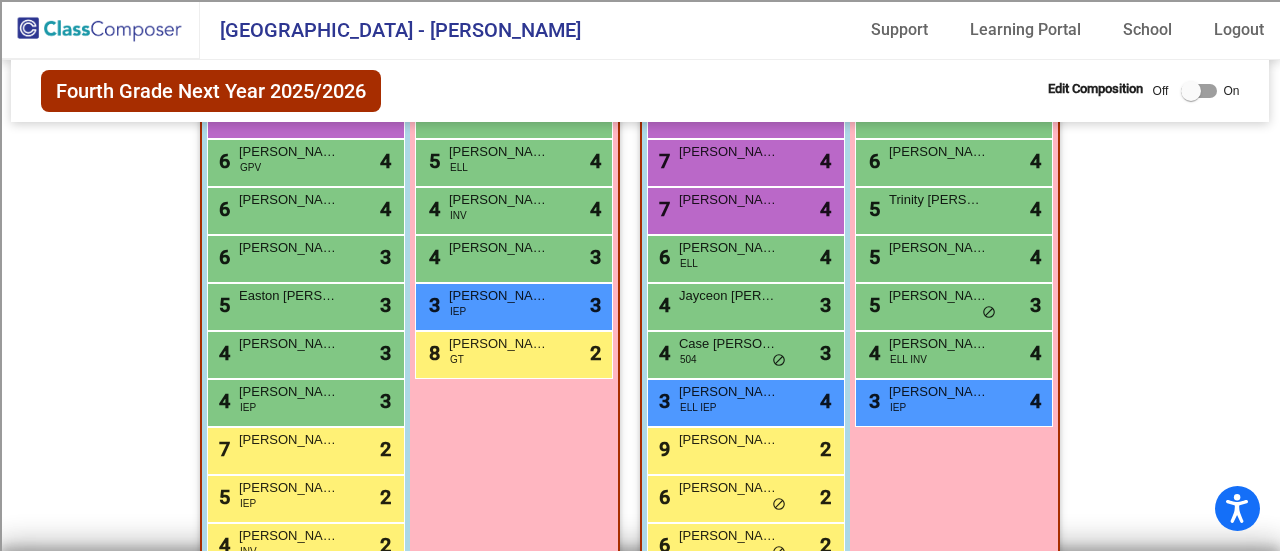 scroll, scrollTop: 1578, scrollLeft: 0, axis: vertical 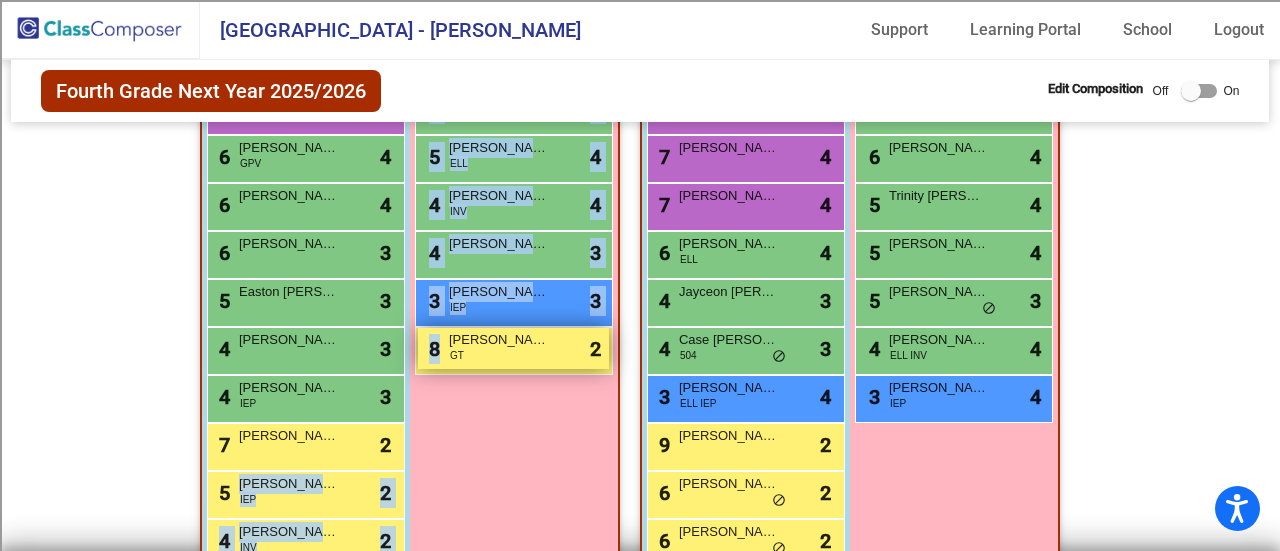 drag, startPoint x: 301, startPoint y: 492, endPoint x: 461, endPoint y: 360, distance: 207.42227 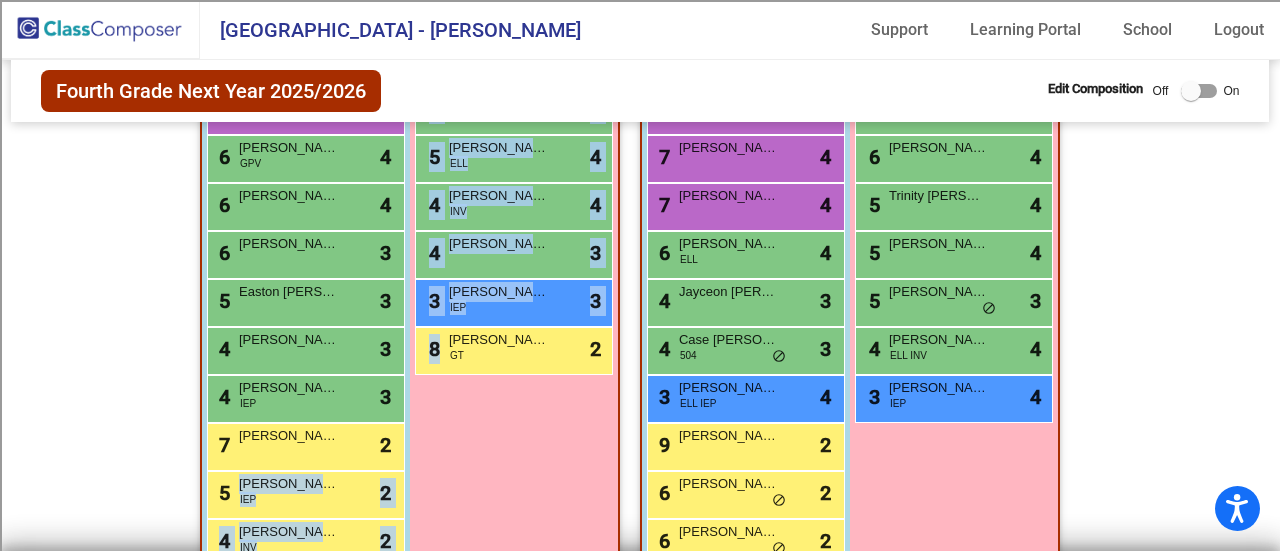 click on "Girls: 9 7 Luella Laney lock do_not_disturb_alt 3 6 Raven Jackson lock do_not_disturb_alt 4 6 Caroline Powell lock do_not_disturb_alt 4 6 Jadica Douglas lock do_not_disturb_alt 4 5 Camila Perez Loza ELL lock do_not_disturb_alt 4 4 Rylee Garrison INV lock do_not_disturb_alt 4 4 Lillian James lock do_not_disturb_alt 3 3 Ava Peralta IEP lock do_not_disturb_alt 3 8 Kenzie Jacobs GT lock do_not_disturb_alt 2" at bounding box center [0, 0] 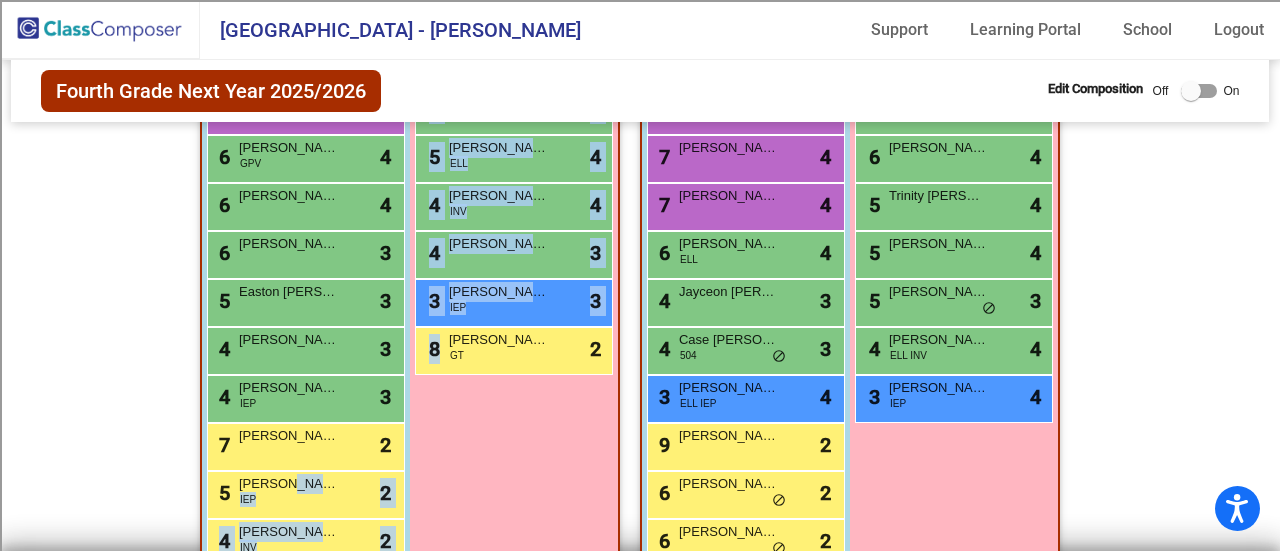 drag, startPoint x: 280, startPoint y: 491, endPoint x: 465, endPoint y: 436, distance: 193.0026 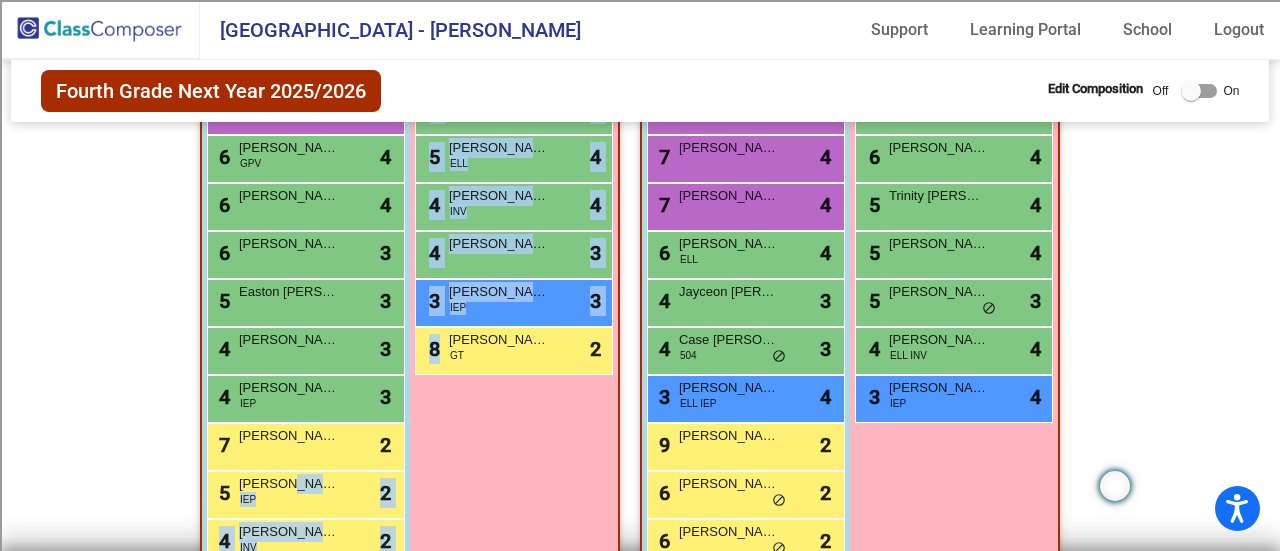 click on "Girls: 9 7 Luella Laney lock do_not_disturb_alt 3 6 Raven Jackson lock do_not_disturb_alt 4 6 Caroline Powell lock do_not_disturb_alt 4 6 Jadica Douglas lock do_not_disturb_alt 4 5 Camila Perez Loza ELL lock do_not_disturb_alt 4 4 Rylee Garrison INV lock do_not_disturb_alt 4 4 Lillian James lock do_not_disturb_alt 3 3 Ava Peralta IEP lock do_not_disturb_alt 3 8 Kenzie Jacobs GT lock do_not_disturb_alt 2" at bounding box center [0, 0] 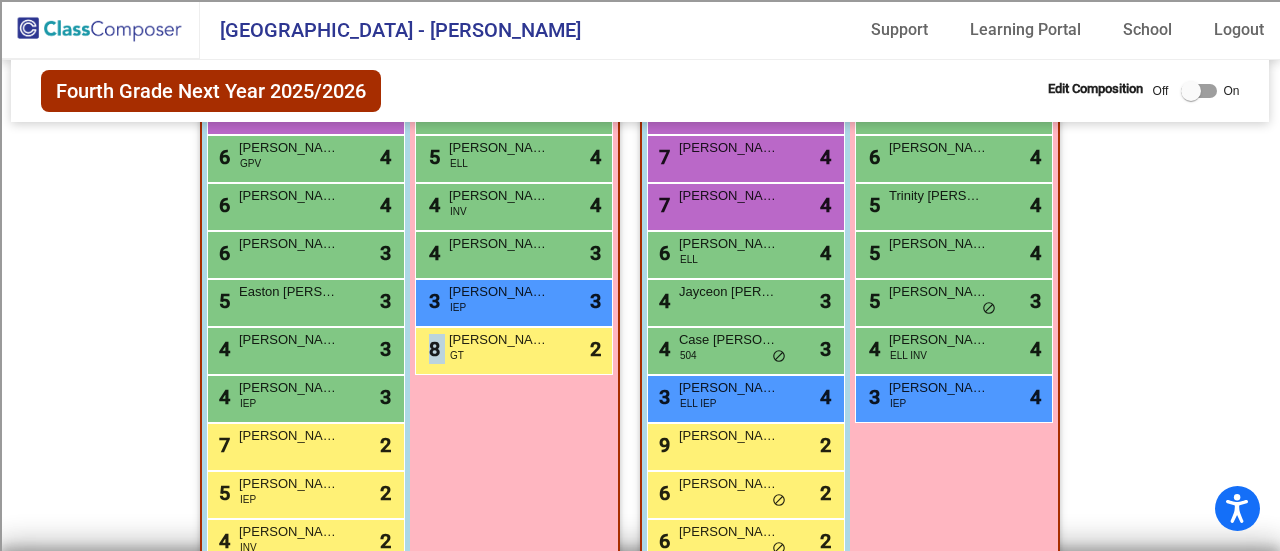click on "Girls: 9 7 Luella Laney lock do_not_disturb_alt 3 6 Raven Jackson lock do_not_disturb_alt 4 6 Caroline Powell lock do_not_disturb_alt 4 6 Jadica Douglas lock do_not_disturb_alt 4 5 Camila Perez Loza ELL lock do_not_disturb_alt 4 4 Rylee Garrison INV lock do_not_disturb_alt 4 4 Lillian James lock do_not_disturb_alt 3 3 Ava Peralta IEP lock do_not_disturb_alt 3 8 Kenzie Jacobs GT lock do_not_disturb_alt 2" at bounding box center [0, 0] 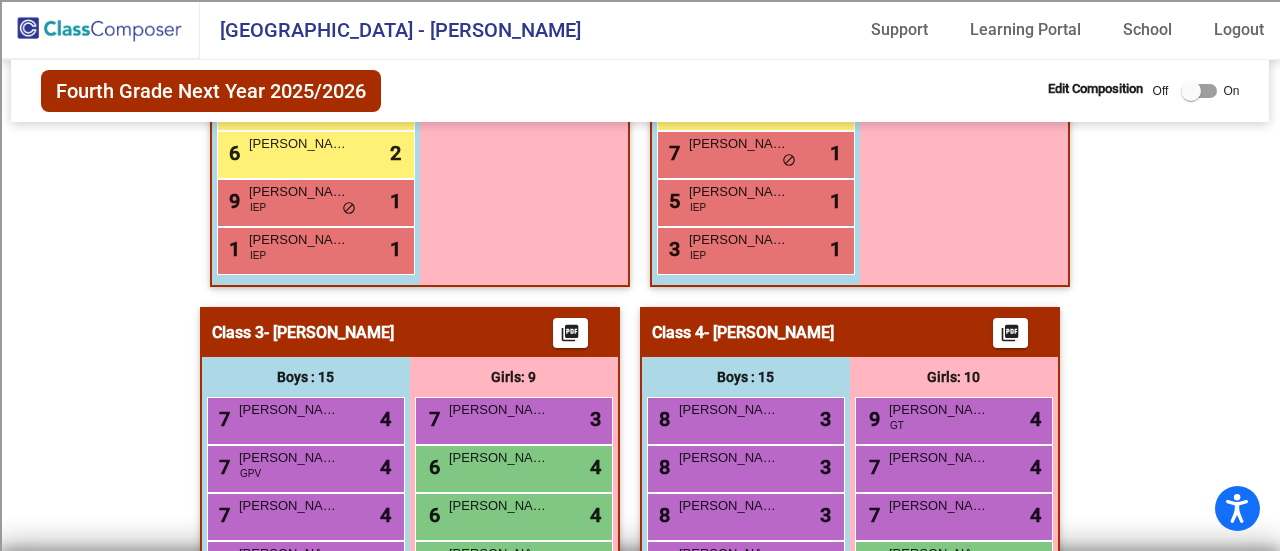 scroll, scrollTop: 1123, scrollLeft: 0, axis: vertical 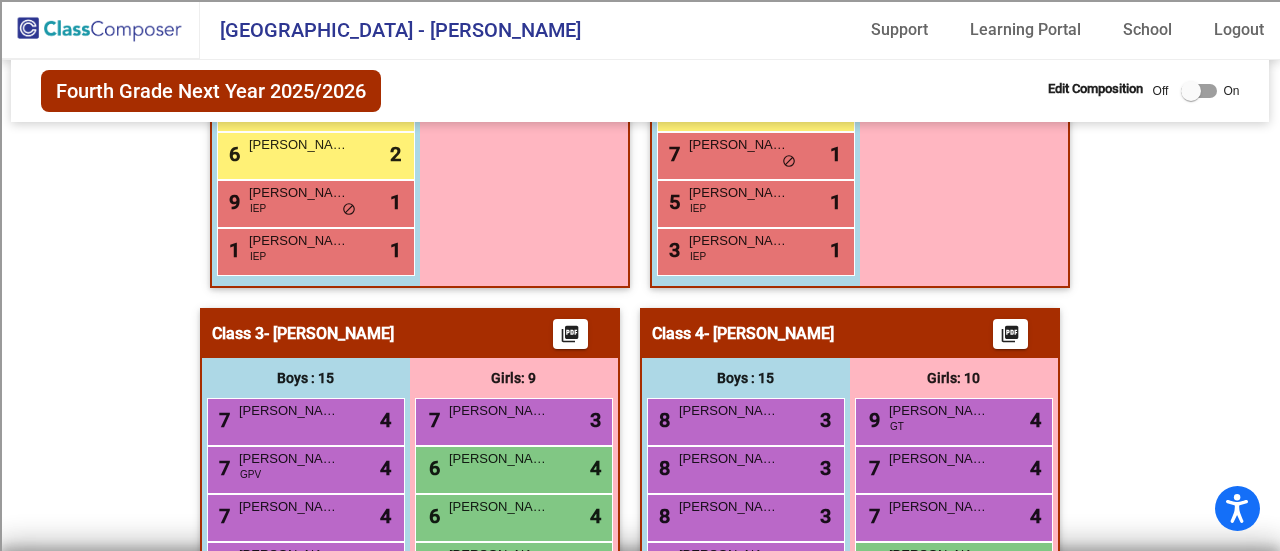 drag, startPoint x: 706, startPoint y: 248, endPoint x: 615, endPoint y: 489, distance: 257.60822 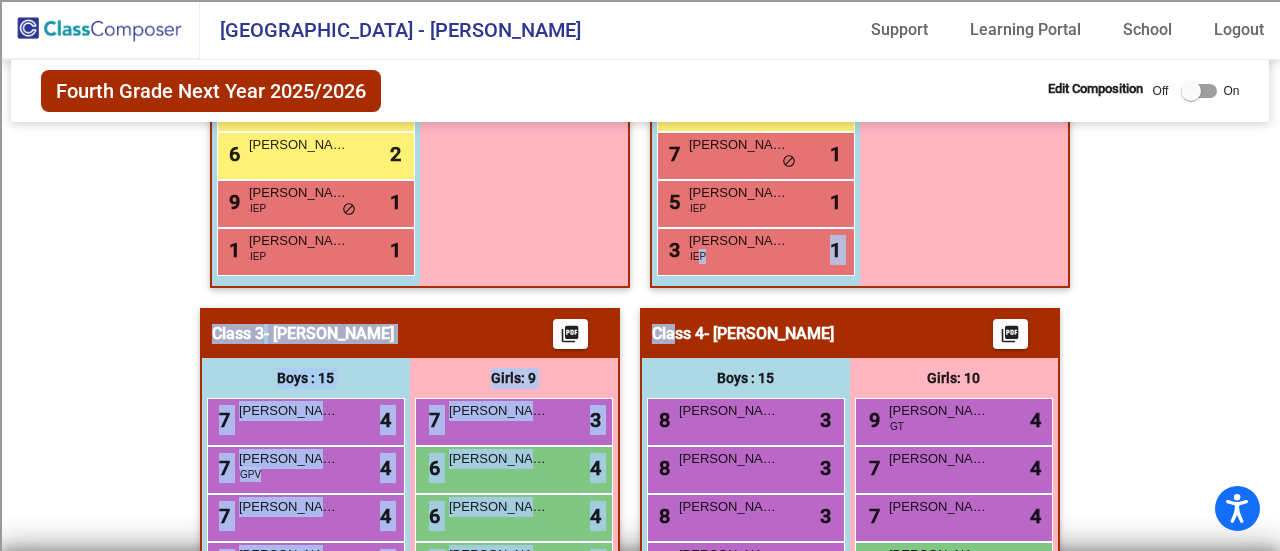 drag, startPoint x: 696, startPoint y: 249, endPoint x: 672, endPoint y: 353, distance: 106.733315 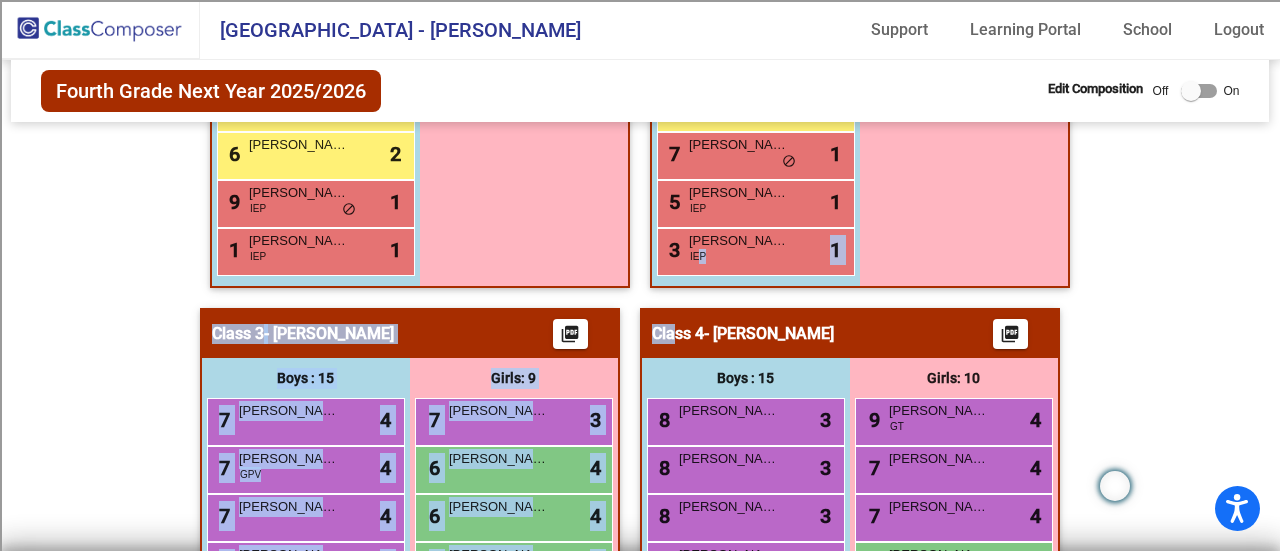 click on "Girls: 10 9 Brooklyn Ray GT lock do_not_disturb_alt 4 7 Eevee Thoma lock do_not_disturb_alt 4 6 Alyssa Henry lock do_not_disturb_alt 4 6 Violet Smith GPV lock do_not_disturb_alt 4 5 Riley Johnson lock do_not_disturb_alt 4 5 McKynzie Robert INV lock do_not_disturb_alt 4 5 Lilianna Rester lock do_not_disturb_alt 3 3 Charlotte Calderon ELL lock do_not_disturb_alt 4 3 Blakely Thornton IEP lock do_not_disturb_alt 3 5 Ava Sotherland 504 lock do_not_disturb_alt 1" at bounding box center [0, 0] 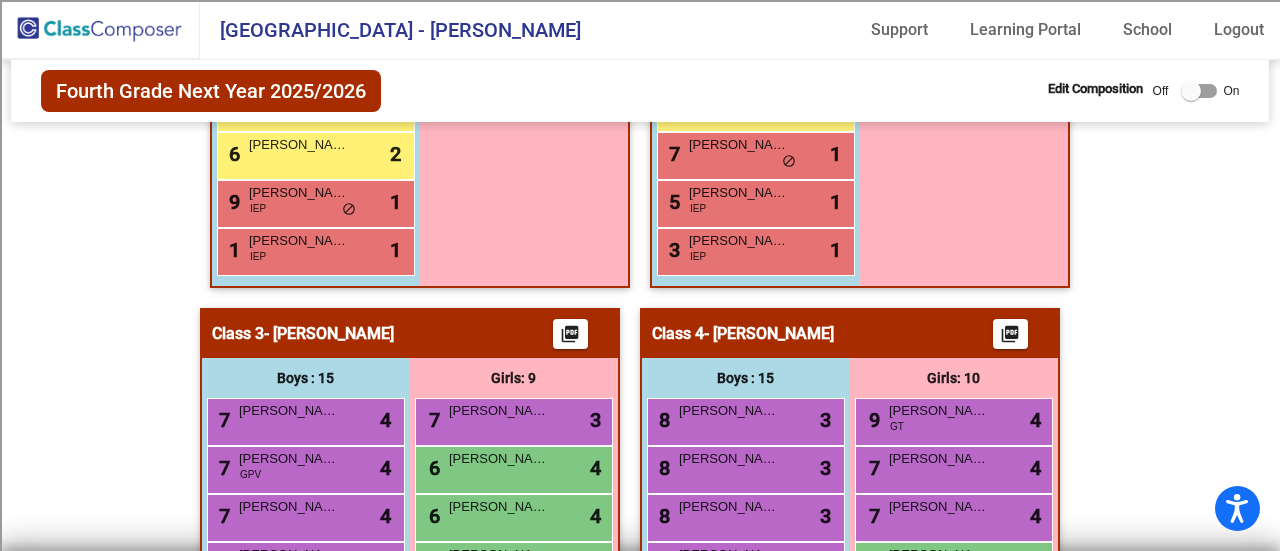 click on "Girls: 10 9 Brooklyn Ray GT lock do_not_disturb_alt 4 7 Eevee Thoma lock do_not_disturb_alt 4 6 Alyssa Henry lock do_not_disturb_alt 4 6 Violet Smith GPV lock do_not_disturb_alt 4 5 Riley Johnson lock do_not_disturb_alt 4 5 McKynzie Robert INV lock do_not_disturb_alt 4 5 Lilianna Rester lock do_not_disturb_alt 3 3 Charlotte Calderon ELL lock do_not_disturb_alt 4 3 Blakely Thornton IEP lock do_not_disturb_alt 3 5 Ava Sotherland 504 lock do_not_disturb_alt 1" at bounding box center [0, 0] 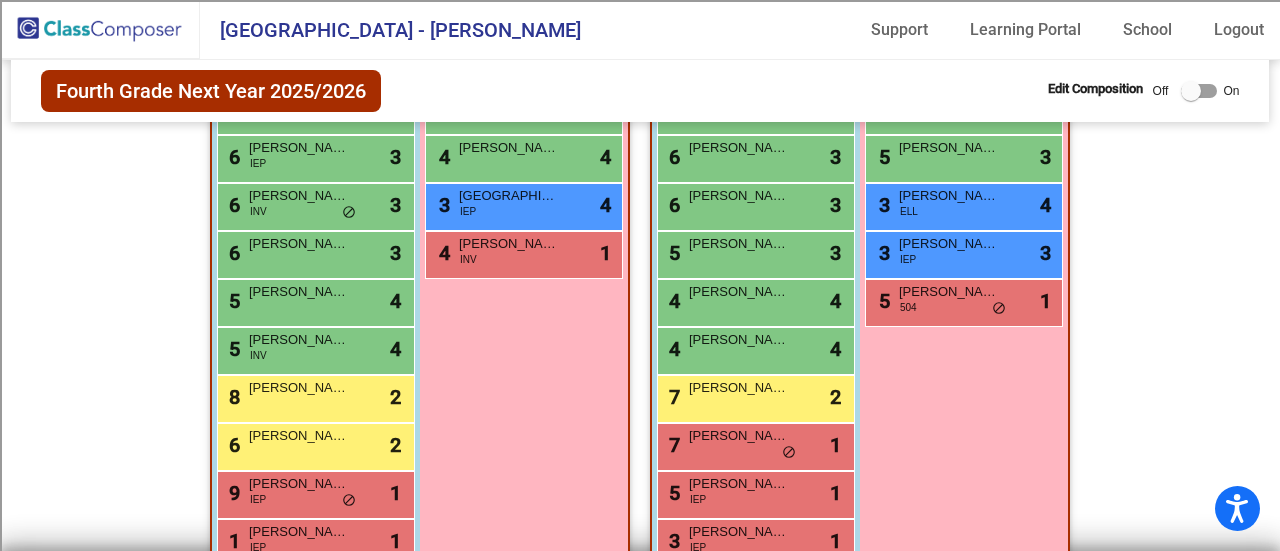 scroll, scrollTop: 833, scrollLeft: 0, axis: vertical 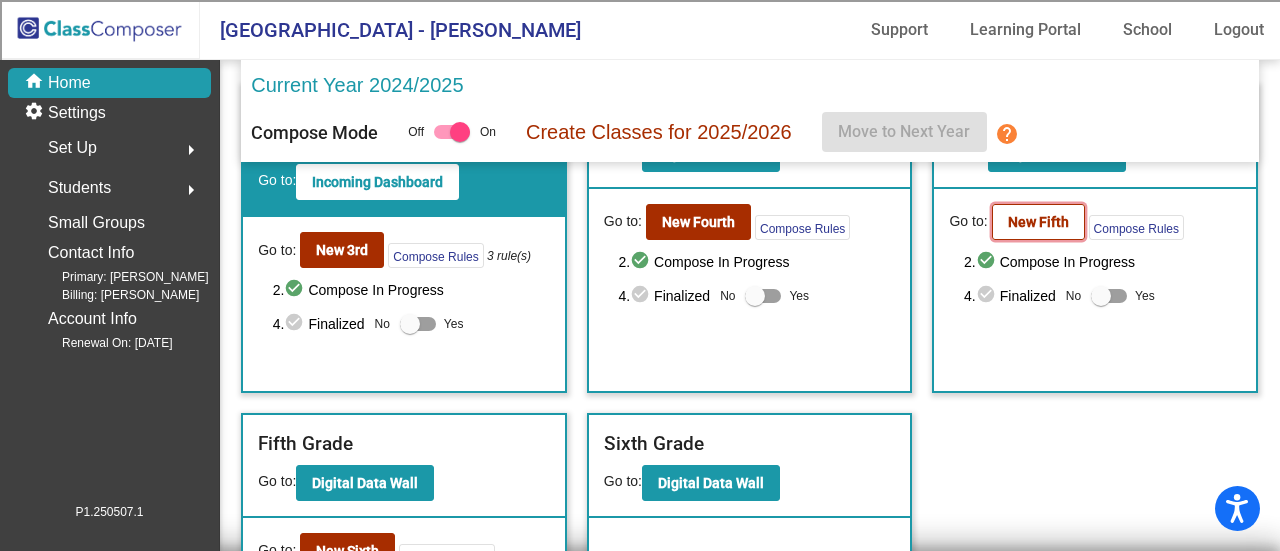 click on "New Fifth" 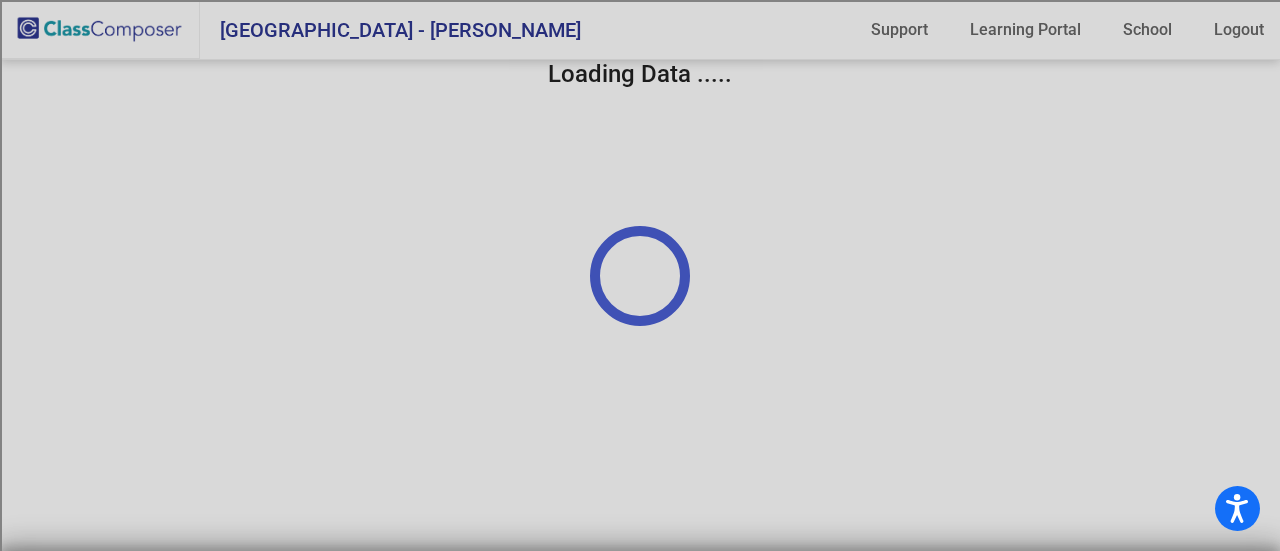 scroll, scrollTop: 0, scrollLeft: 0, axis: both 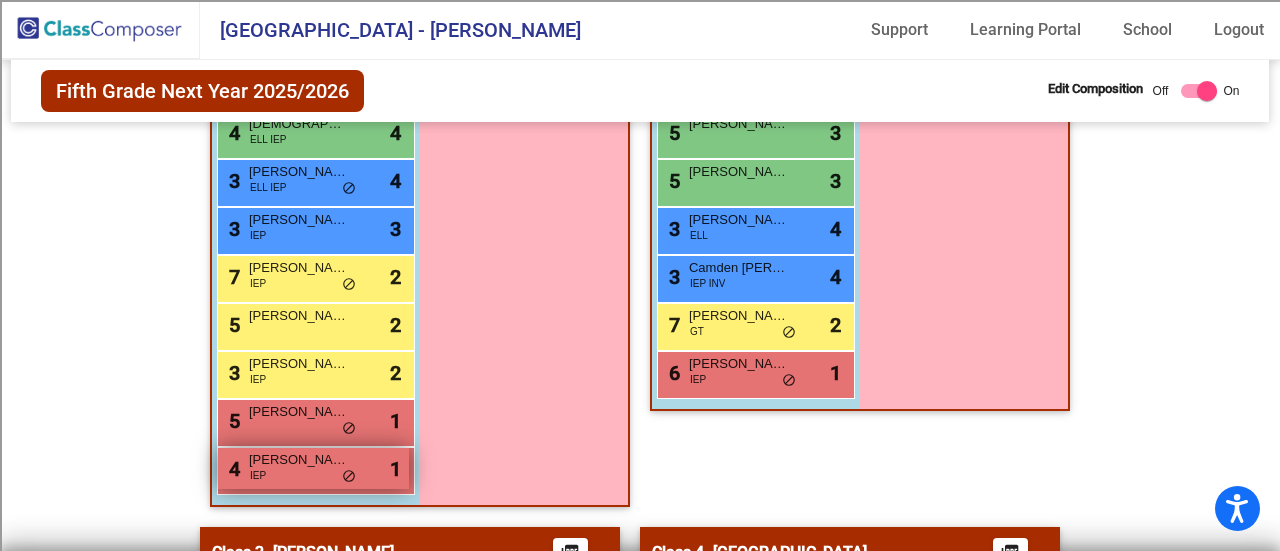 click on "4 Noah Tharp IEP lock do_not_disturb_alt 1" at bounding box center [313, 468] 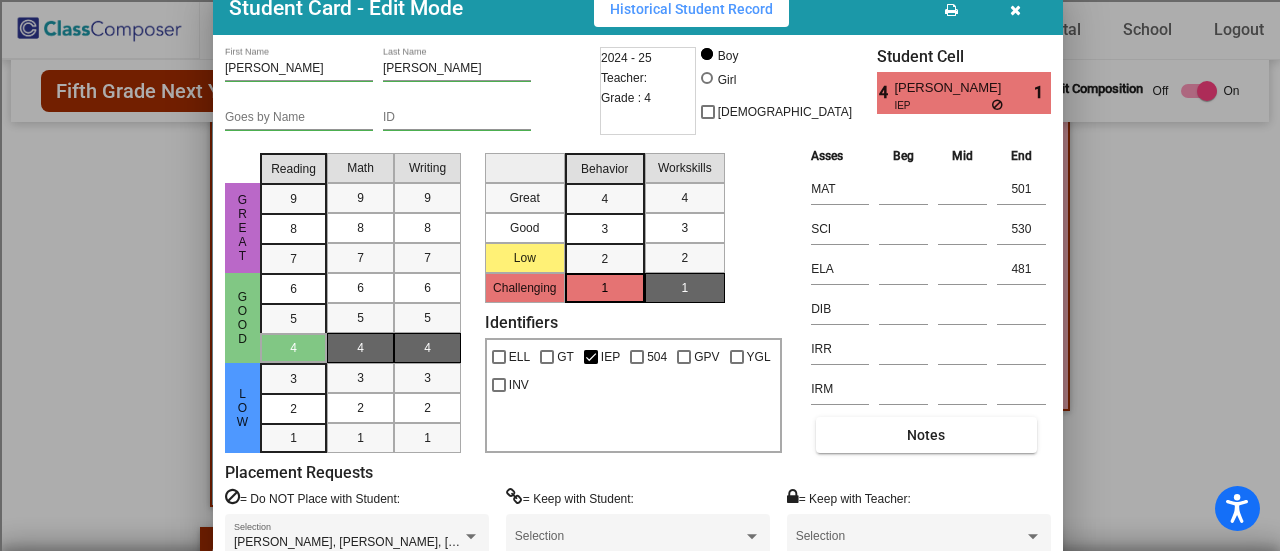 drag, startPoint x: 834, startPoint y: 27, endPoint x: 832, endPoint y: 12, distance: 15.132746 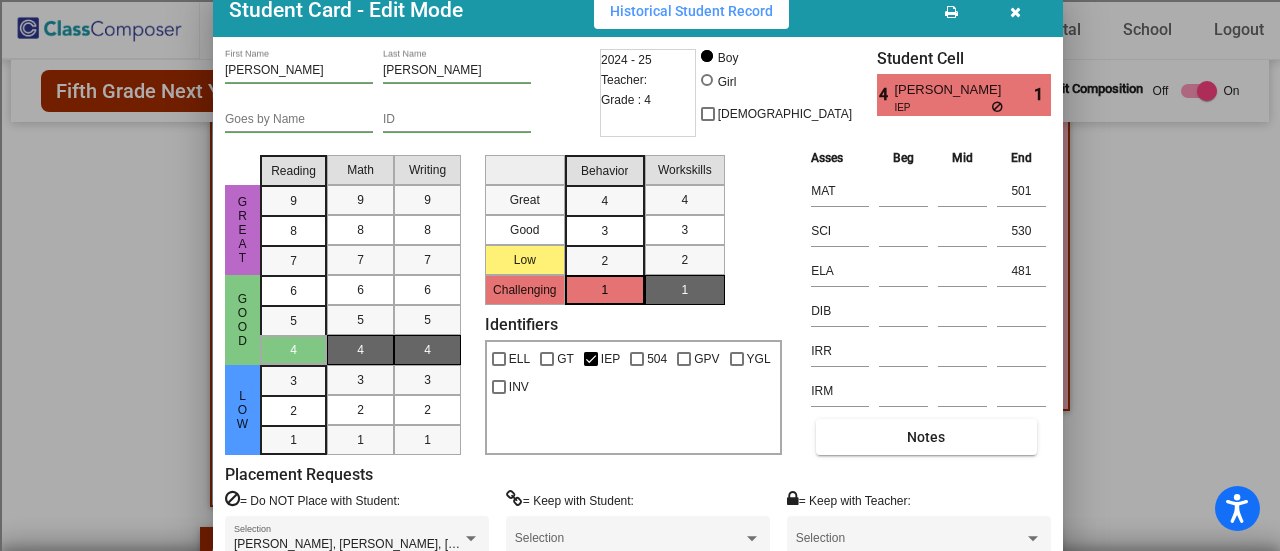 click at bounding box center (1015, 12) 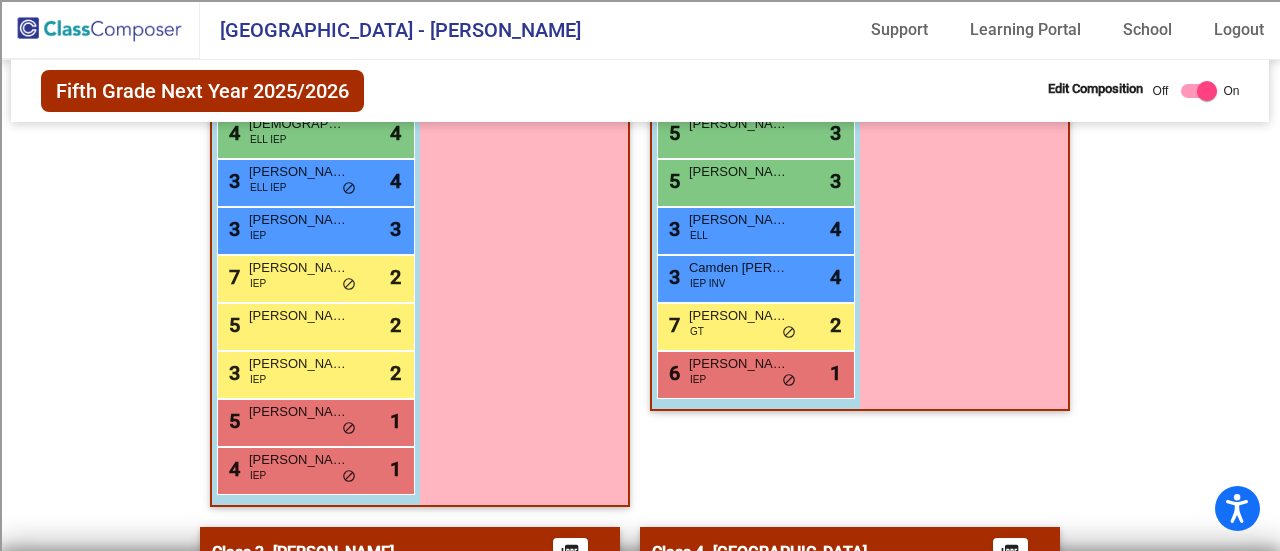 scroll, scrollTop: 1012, scrollLeft: 0, axis: vertical 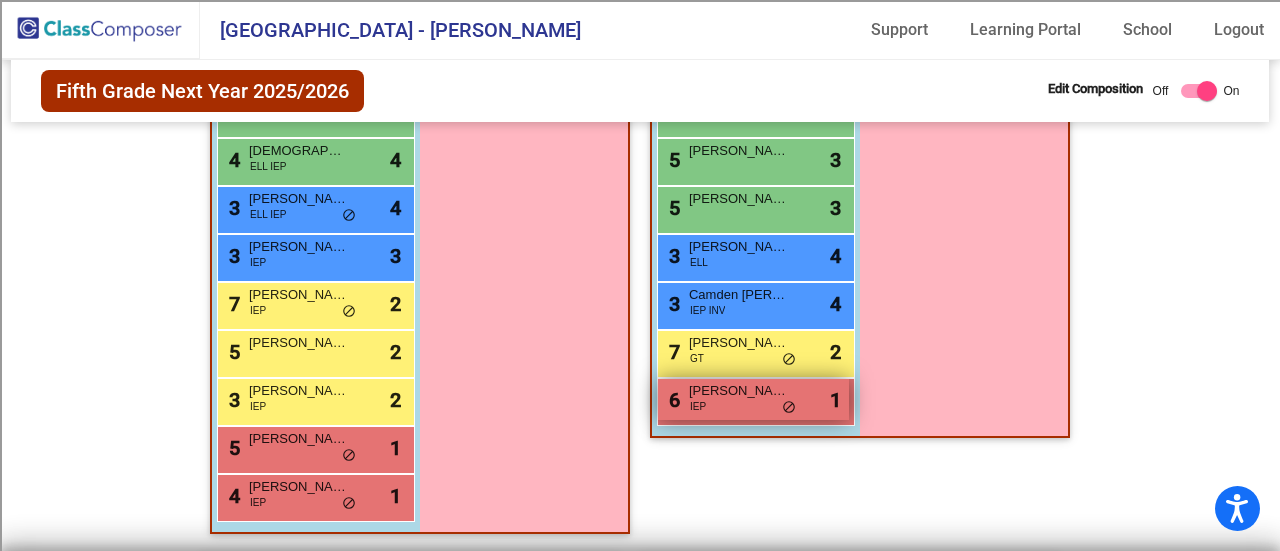 click on "6 Carter Cook IEP lock do_not_disturb_alt 1" at bounding box center (753, 399) 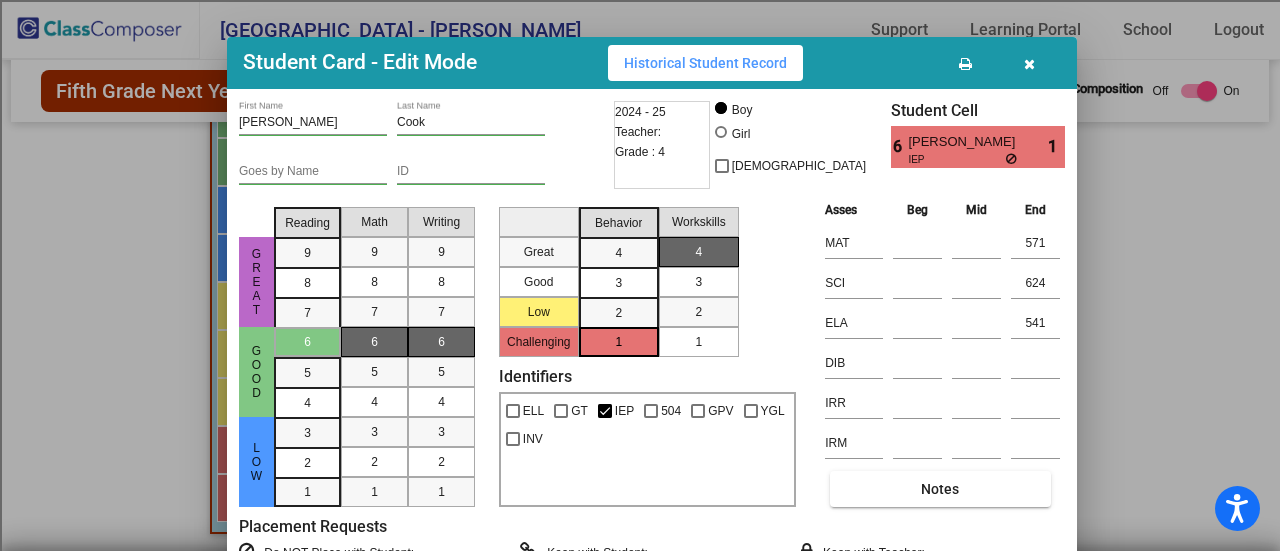 drag, startPoint x: 815, startPoint y: 24, endPoint x: 826, endPoint y: 61, distance: 38.600517 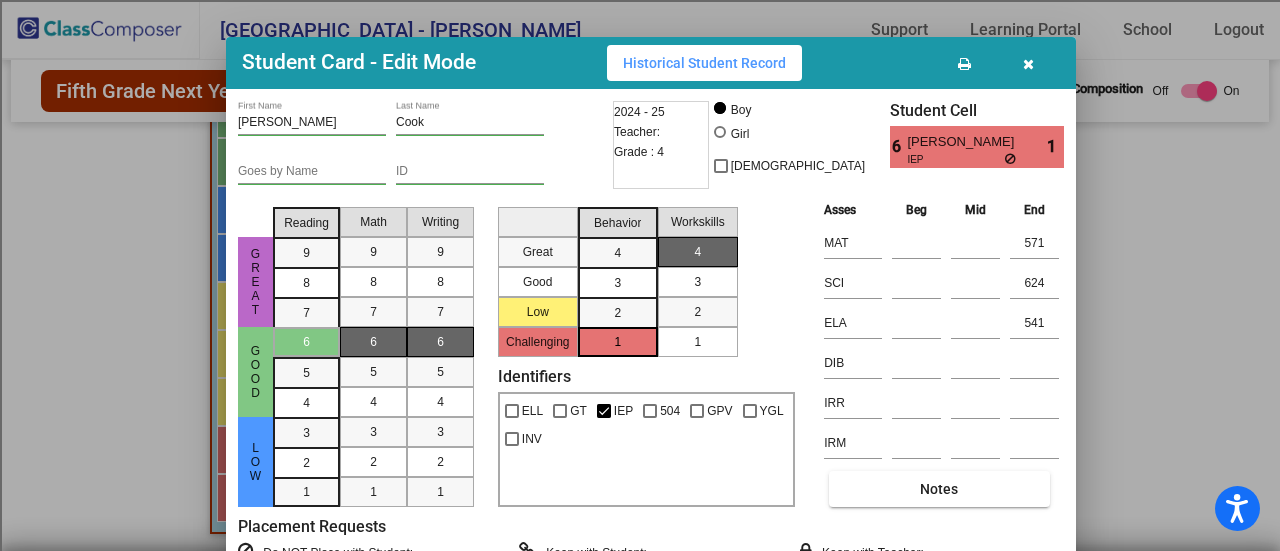 click at bounding box center (1028, 63) 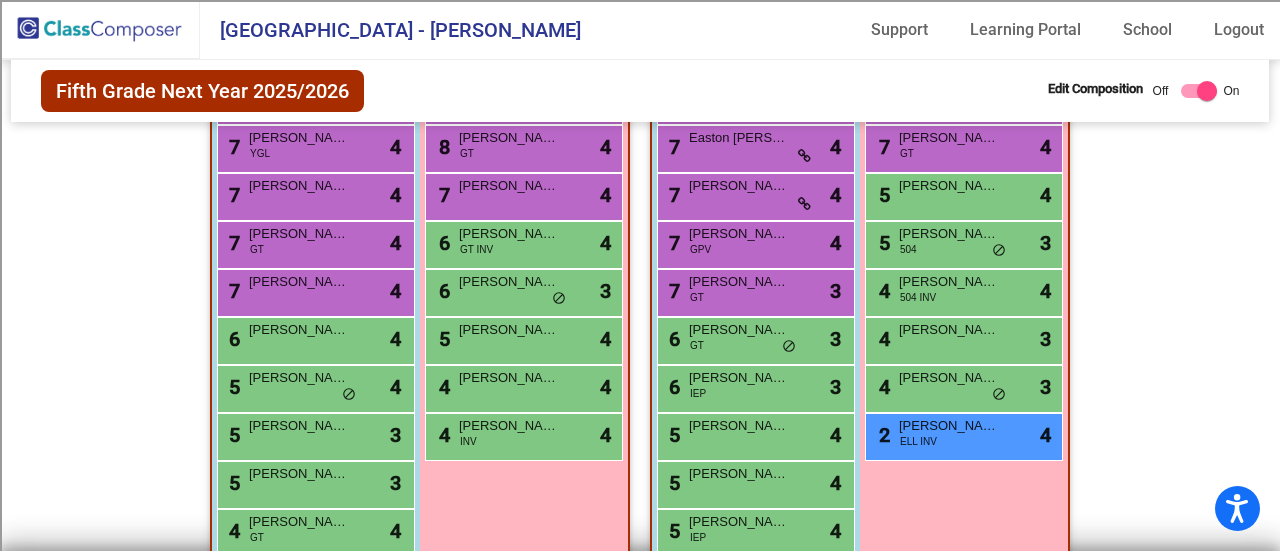 scroll, scrollTop: 607, scrollLeft: 0, axis: vertical 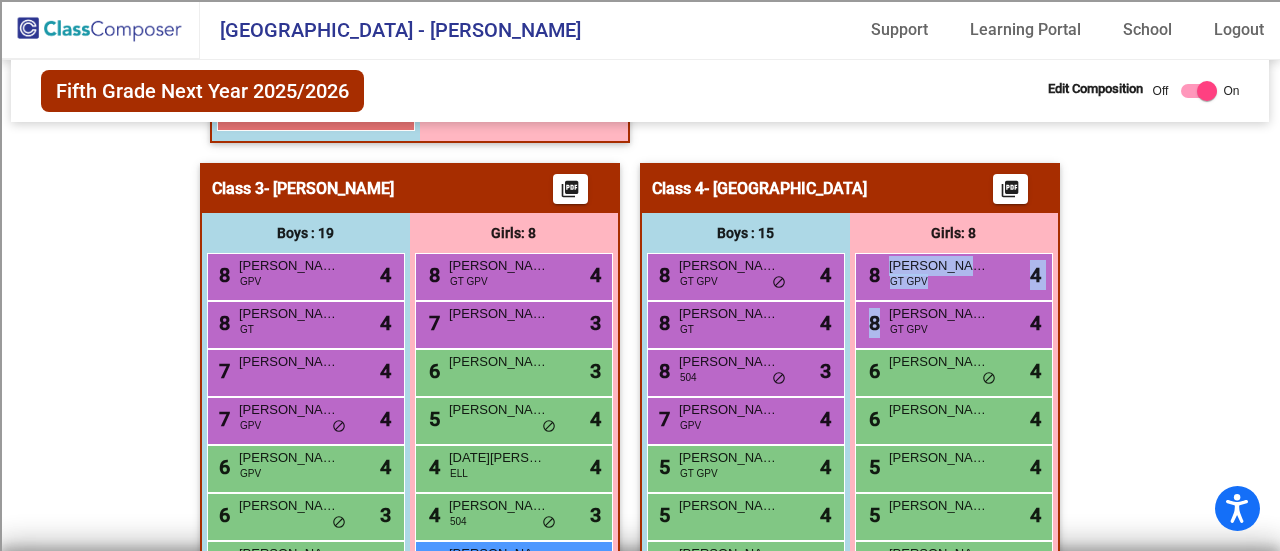 drag, startPoint x: 1268, startPoint y: 289, endPoint x: 1272, endPoint y: 325, distance: 36.221542 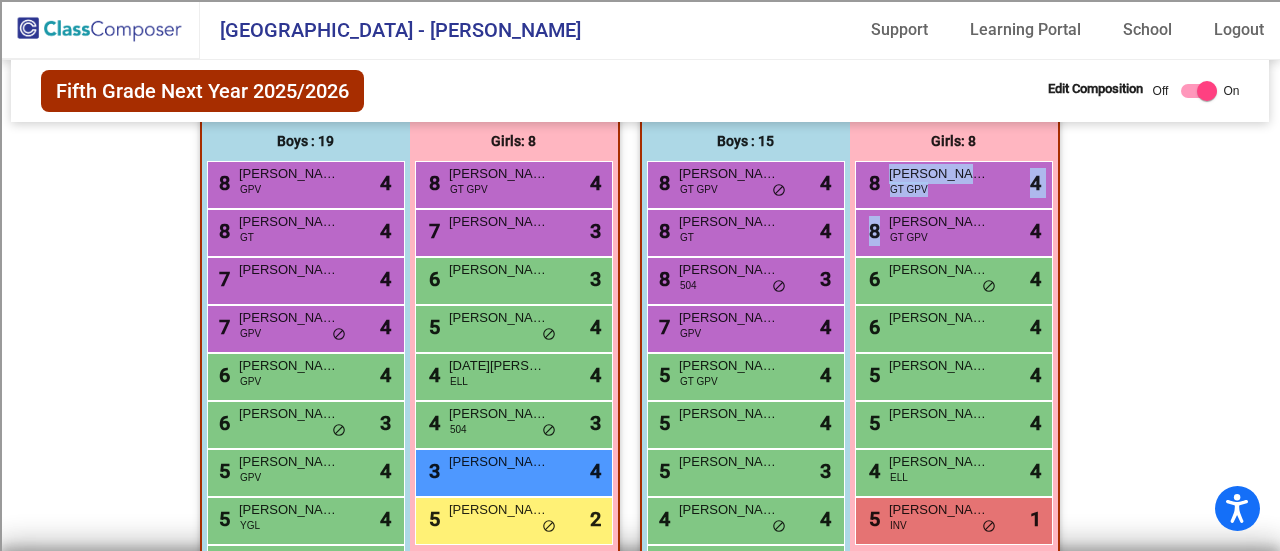 scroll, scrollTop: 1486, scrollLeft: 0, axis: vertical 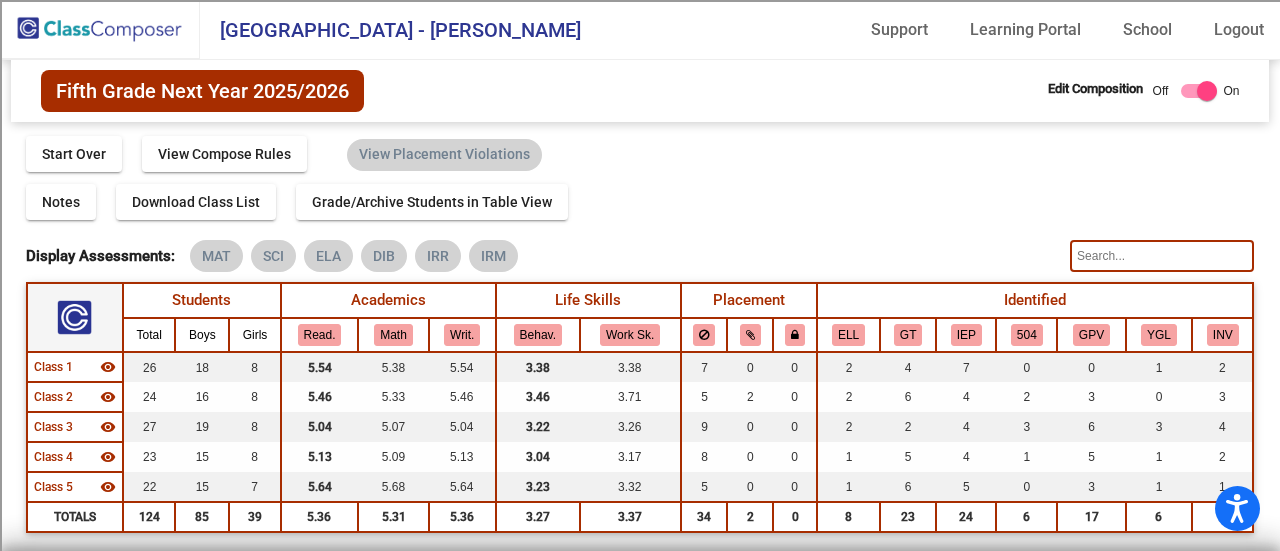 click 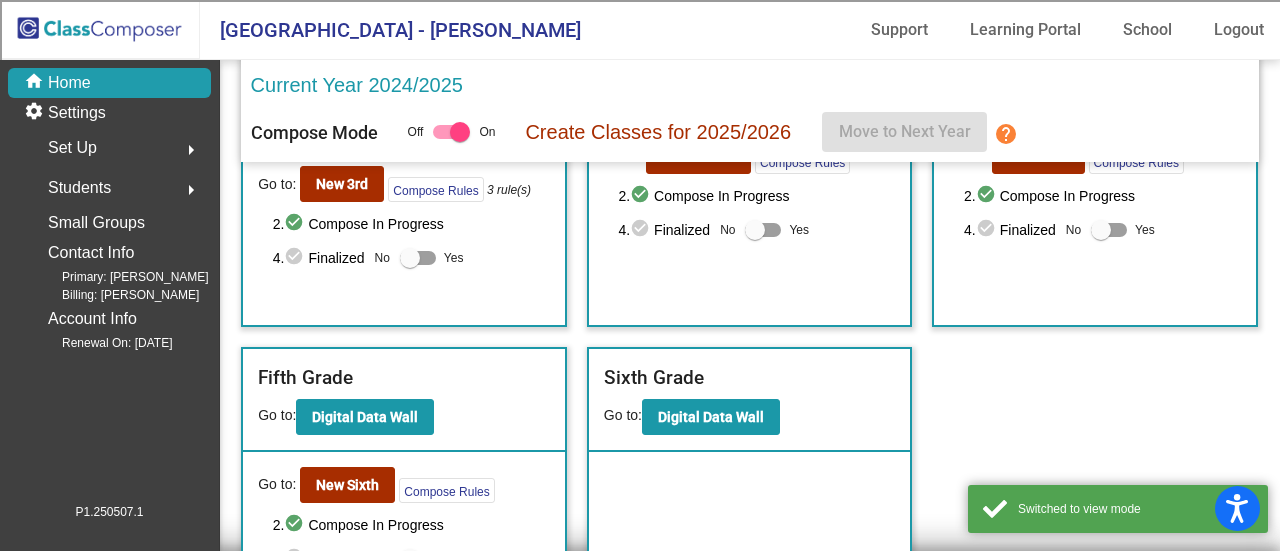 scroll, scrollTop: 159, scrollLeft: 0, axis: vertical 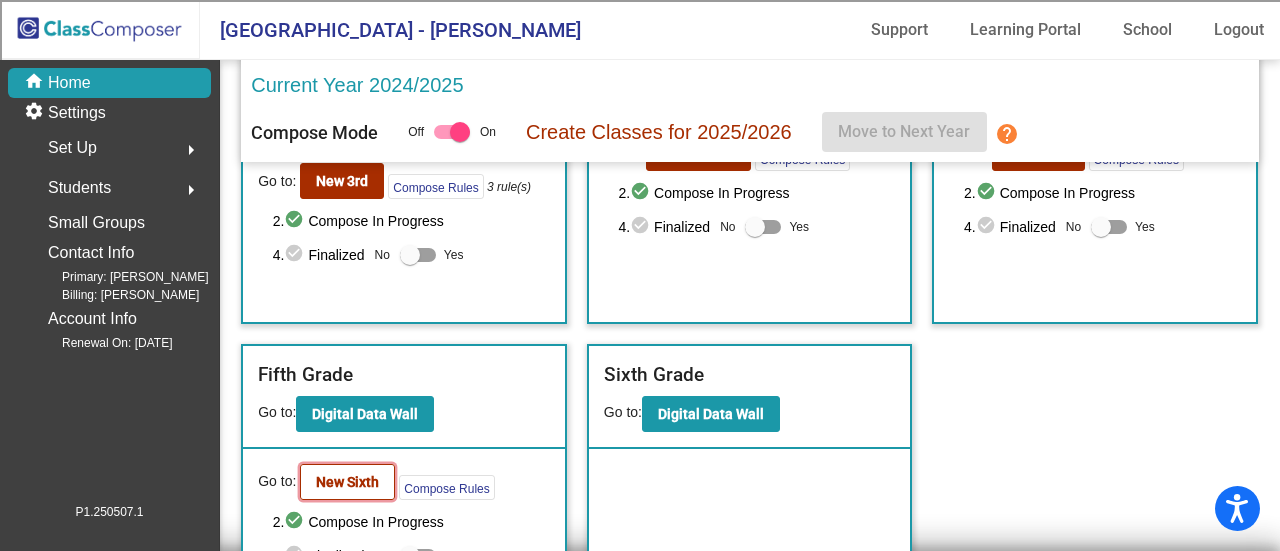 click on "New Sixth" 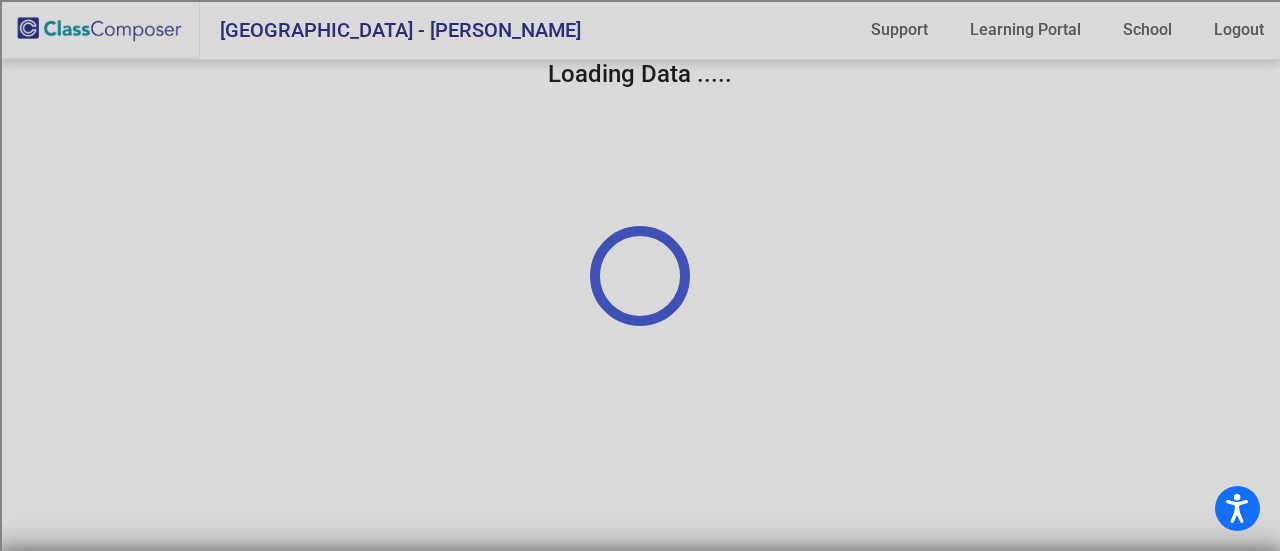 scroll, scrollTop: 0, scrollLeft: 0, axis: both 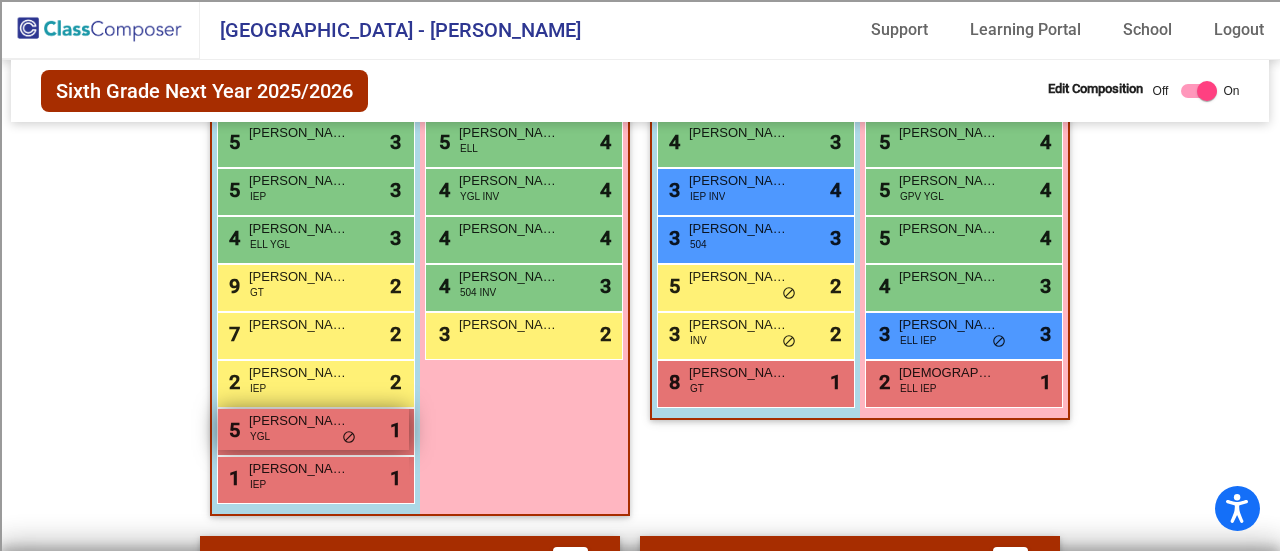 click on "Guy Mathews" at bounding box center (299, 421) 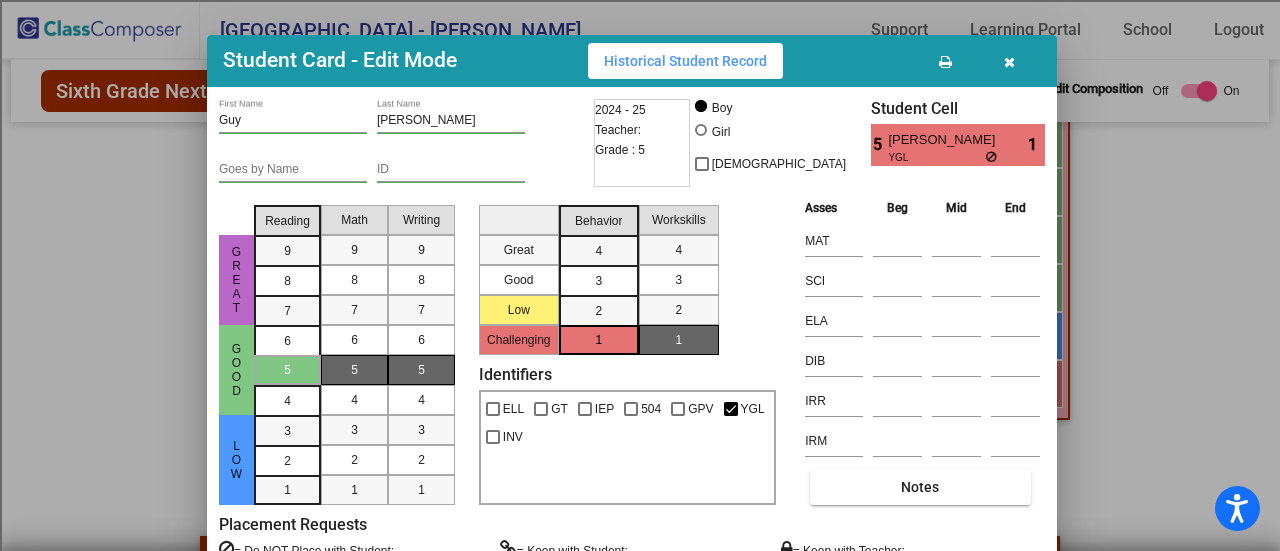 drag, startPoint x: 882, startPoint y: 27, endPoint x: 874, endPoint y: 63, distance: 36.878178 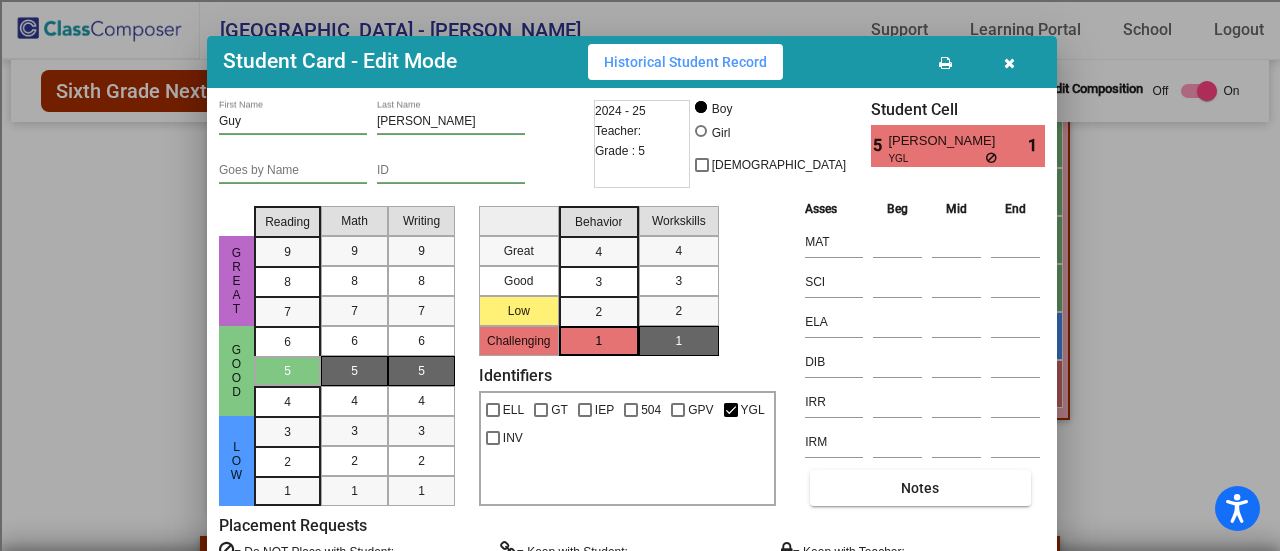 click at bounding box center (1009, 63) 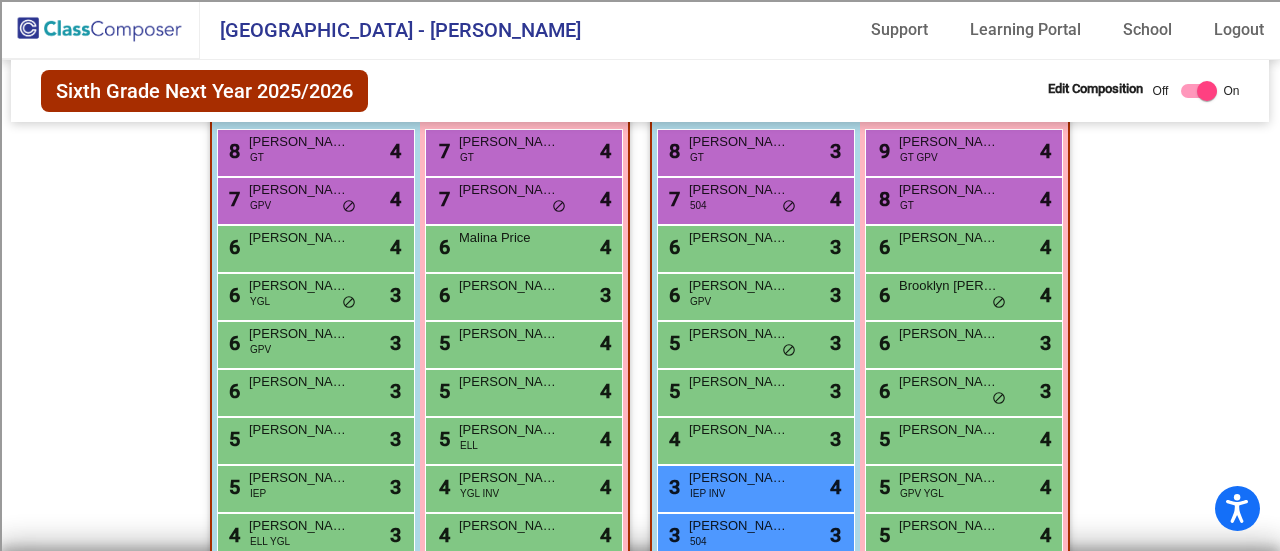 scroll, scrollTop: 546, scrollLeft: 0, axis: vertical 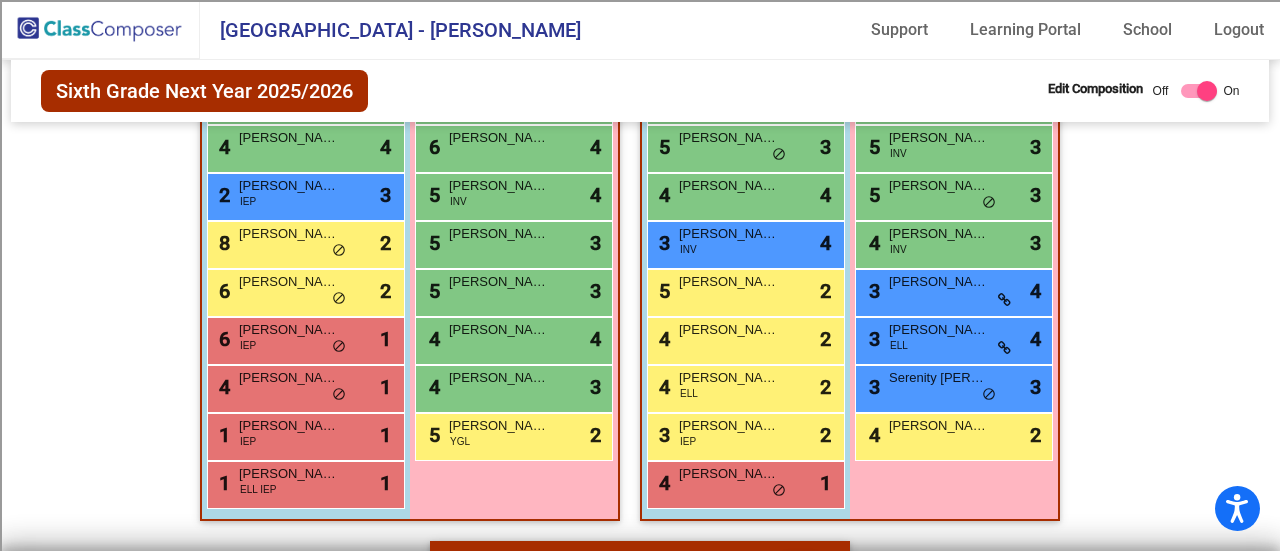 click on "Sixth Grade Next Year 2025/2026  Edit Composition Off   On  Incoming   Digital Data Wall    Display Scores for Years:   2023 - 2024   2024 - 2025  Grade/Archive Students in Table View   Download   New Small Group   Saved Small Group   Compose   Start Over   Submit Classes  Compose has been submitted  Check for Incomplete Scores  View Compose Rules   View Placement Violations  Notes   Download Class List   Import Students   Grade/Archive Students in Table View   New Small Group   Saved Small Group  Display Scores for Years:   2023 - 2024   2024 - 2025 Display Assessments: MAT SCI ELA DIB IRR IRM Students Academics Life Skills Placement  Identified  Total Boys Girls  Read.   Math   Writ.   Behav.   Work Sk.   ELL   GT   IEP   504   GPV   YGL   INV  Hallway  visibility_off  1 1 0                 0   0   0   0   0   0   0   0   0   0  Class 1  visibility  25 14 11  5.32   5.12   5.32   3.12   3.24   4   0   0   2   3   3   1   2   4   2  Class 2  visibility  24 12 12  5.33   5.42   5.38   3.13   3.21   7  6" 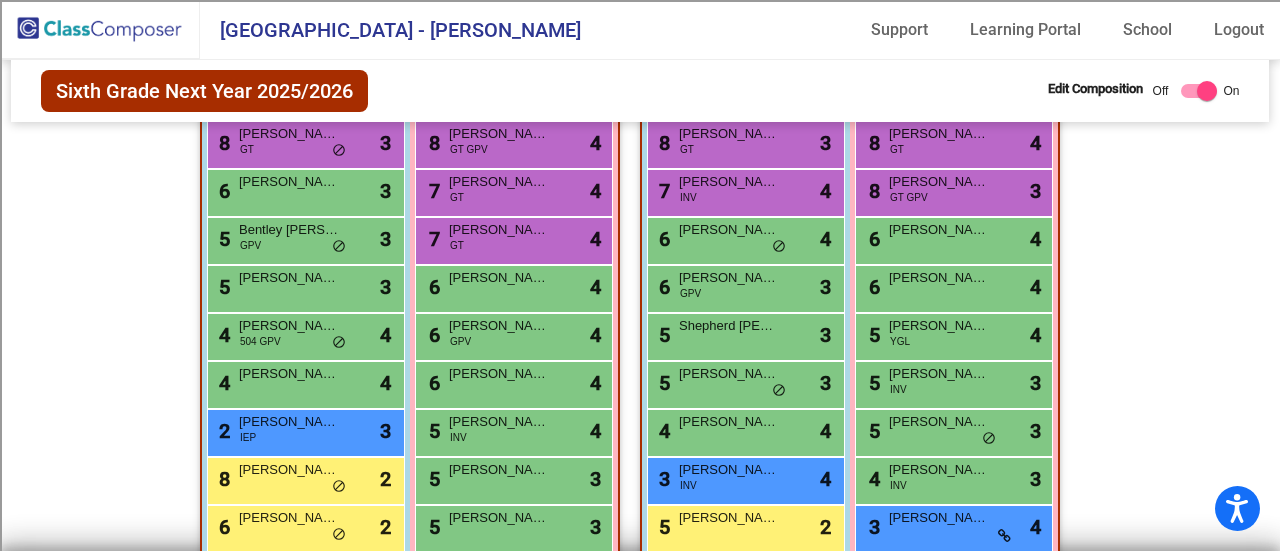 scroll, scrollTop: 1332, scrollLeft: 0, axis: vertical 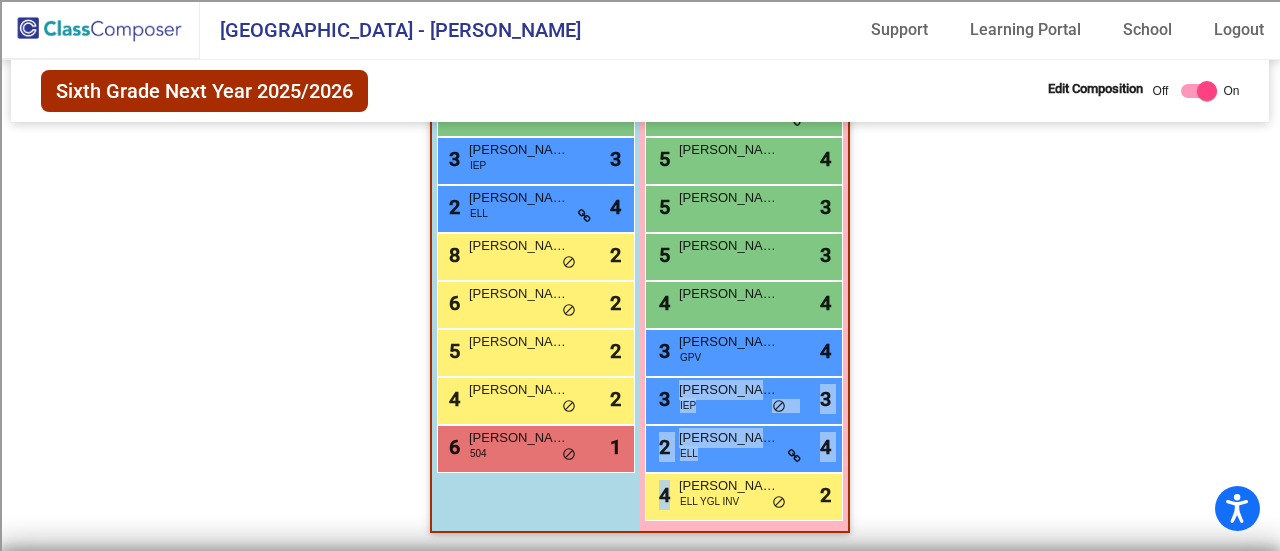 drag, startPoint x: 1267, startPoint y: 511, endPoint x: 1279, endPoint y: 419, distance: 92.779305 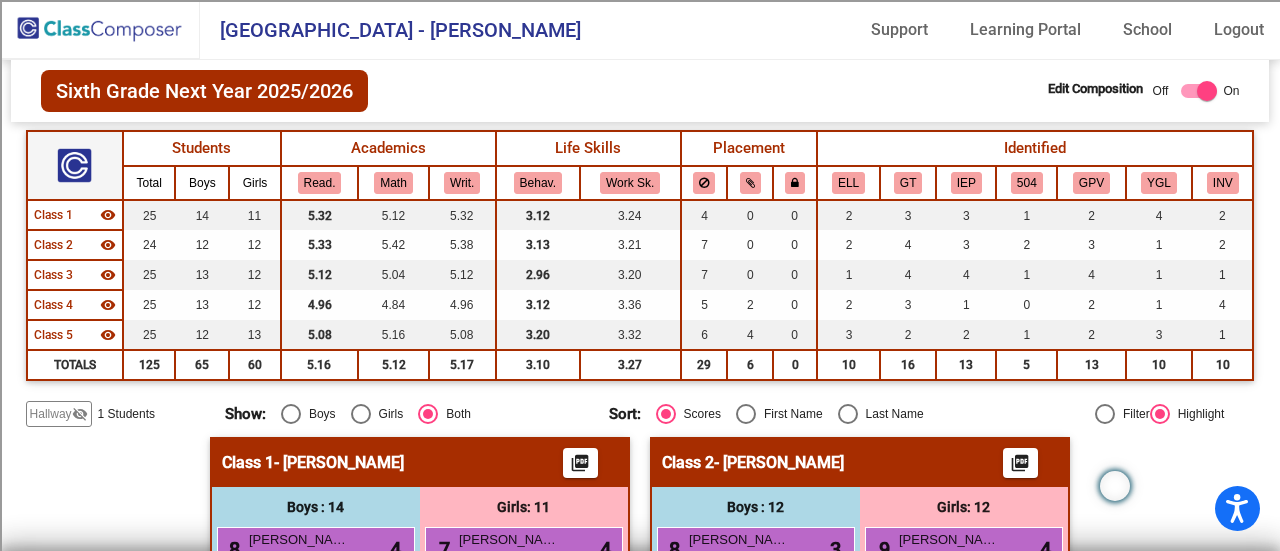 scroll, scrollTop: 145, scrollLeft: 0, axis: vertical 